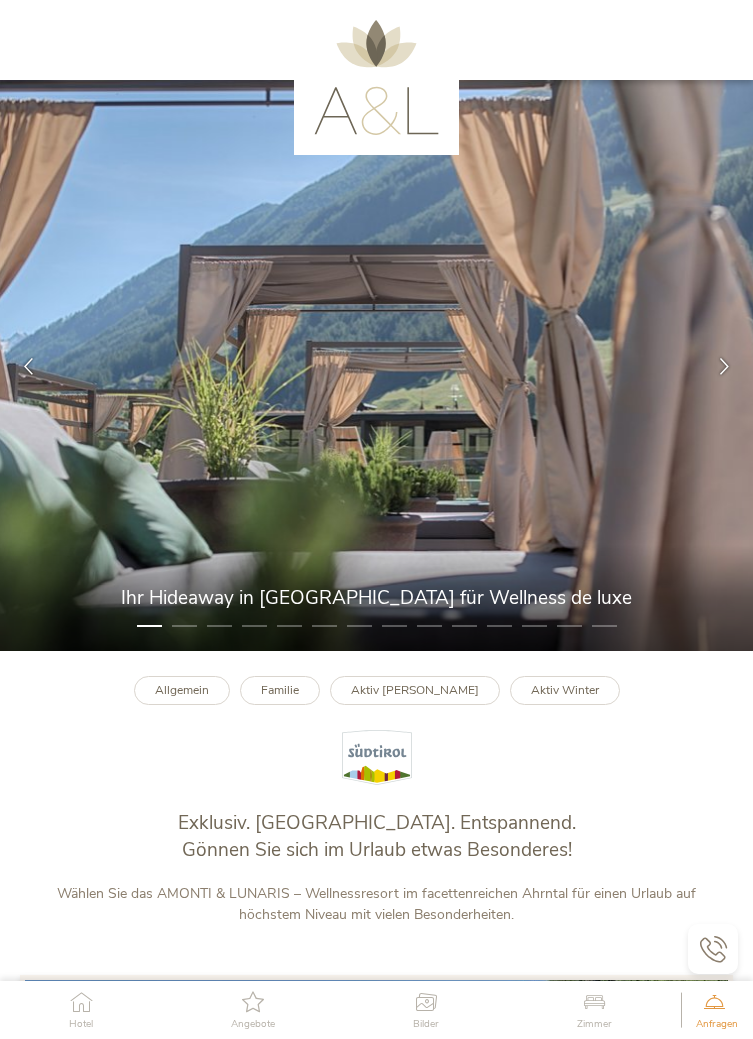 scroll, scrollTop: 0, scrollLeft: 0, axis: both 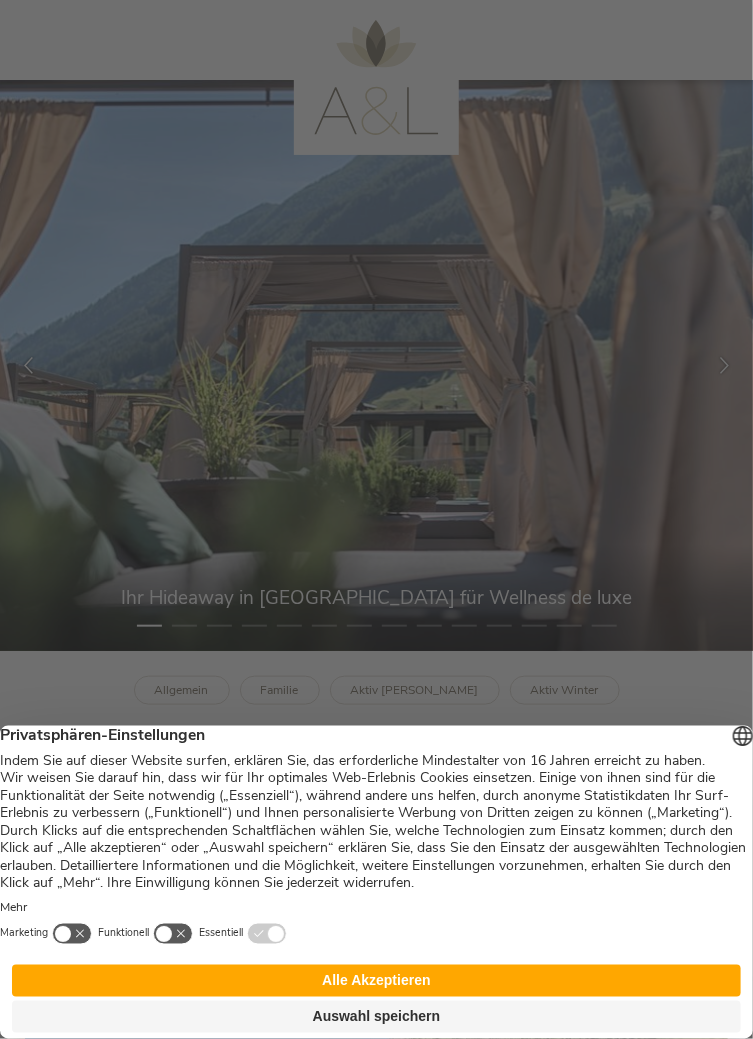 click on "Alle Akzeptieren" at bounding box center (376, 981) 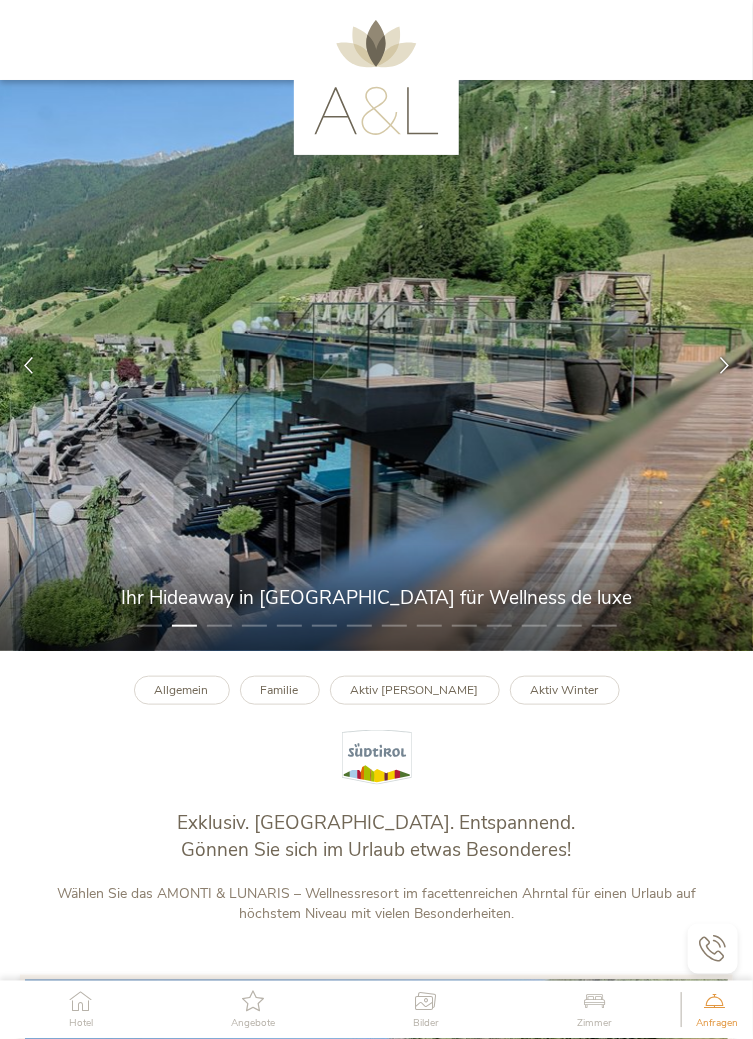 scroll, scrollTop: 0, scrollLeft: 0, axis: both 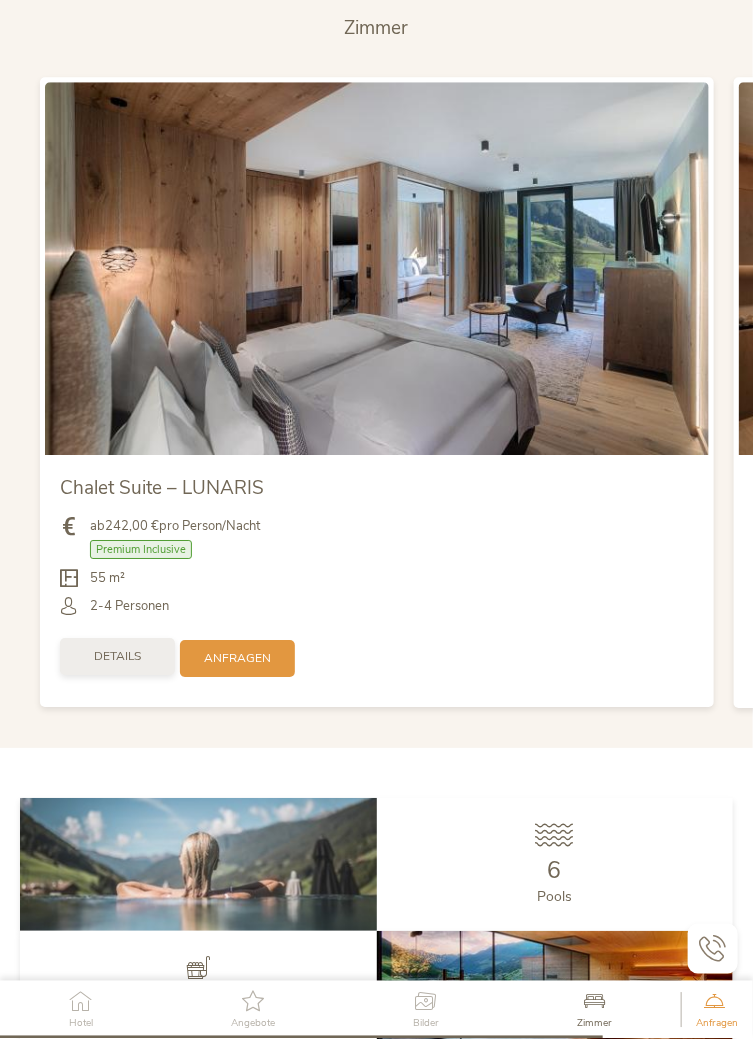 click on "Details" at bounding box center [117, 656] 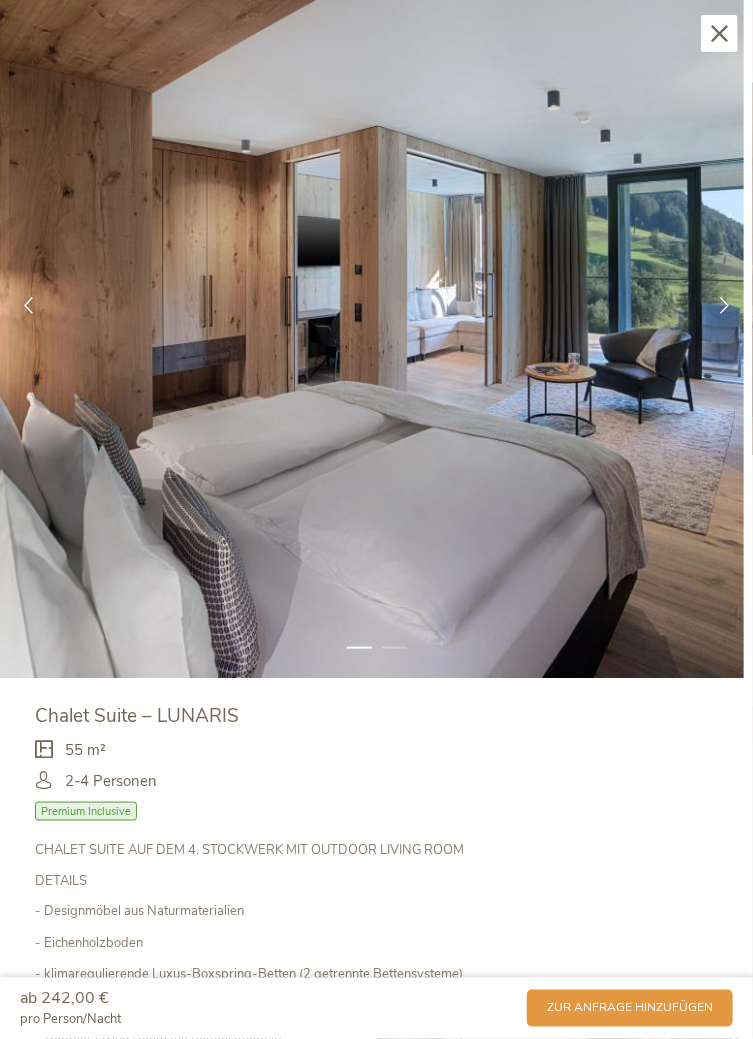 scroll, scrollTop: 0, scrollLeft: 0, axis: both 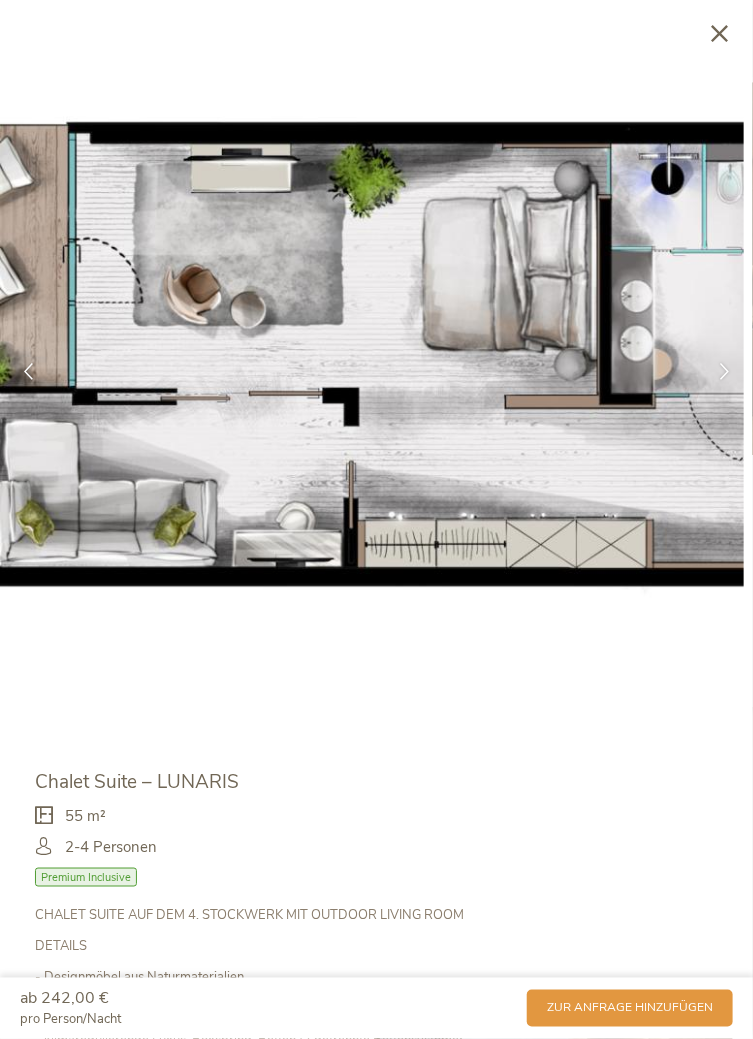click at bounding box center [359, 714] 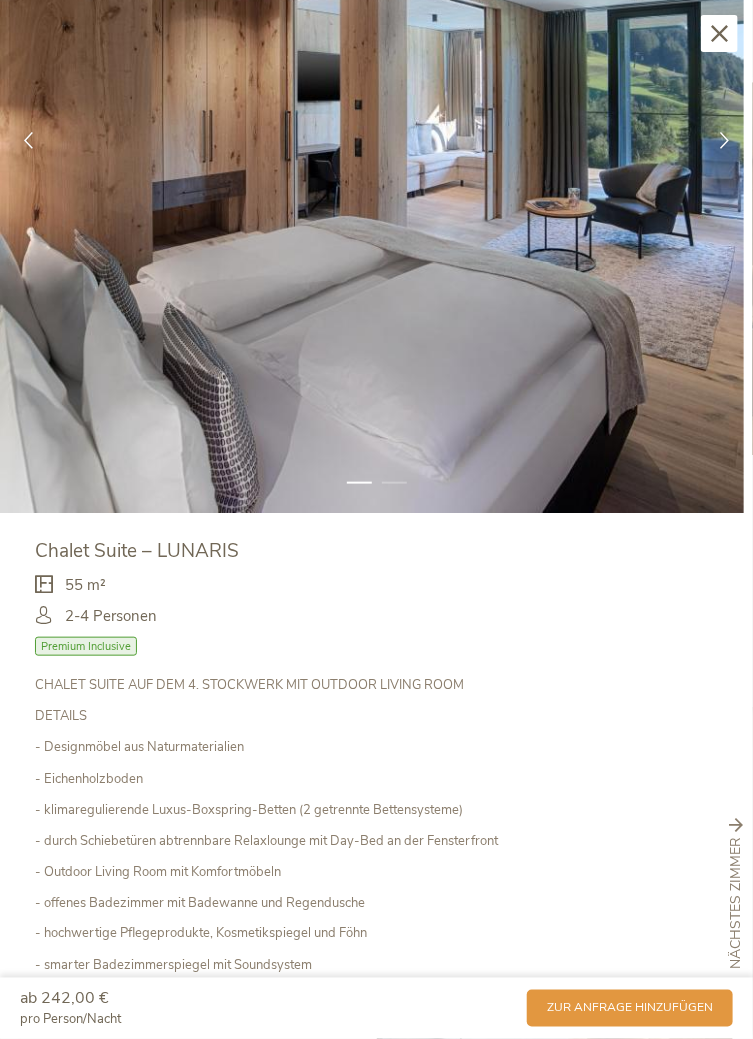 scroll, scrollTop: 0, scrollLeft: 0, axis: both 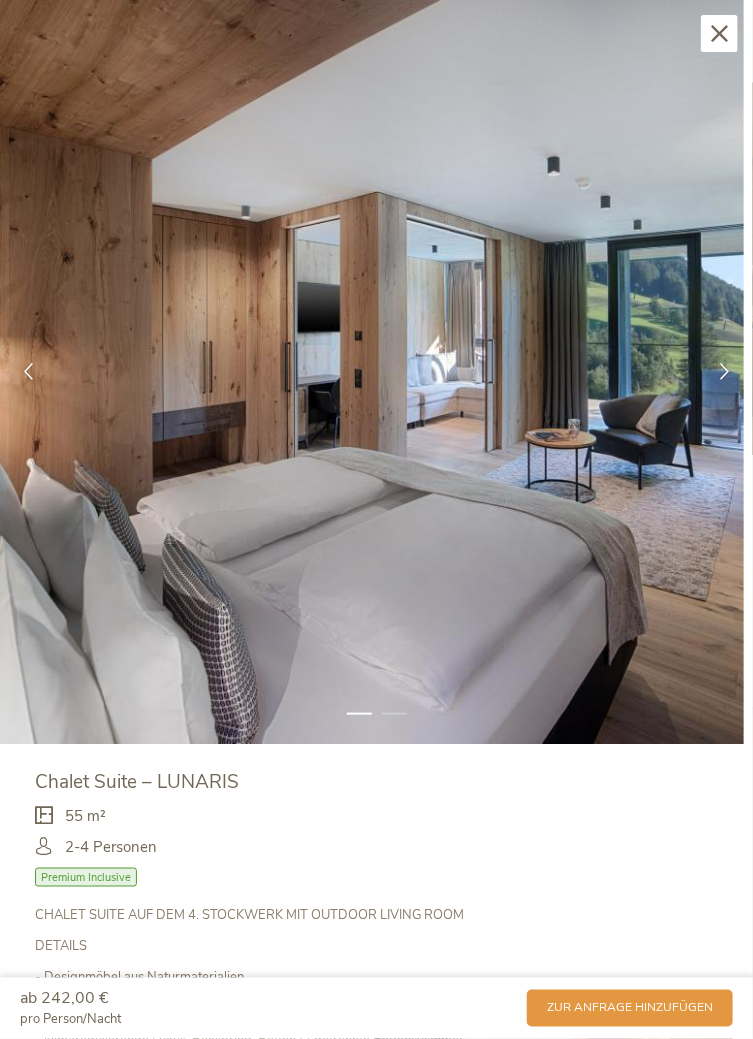 click at bounding box center (719, 33) 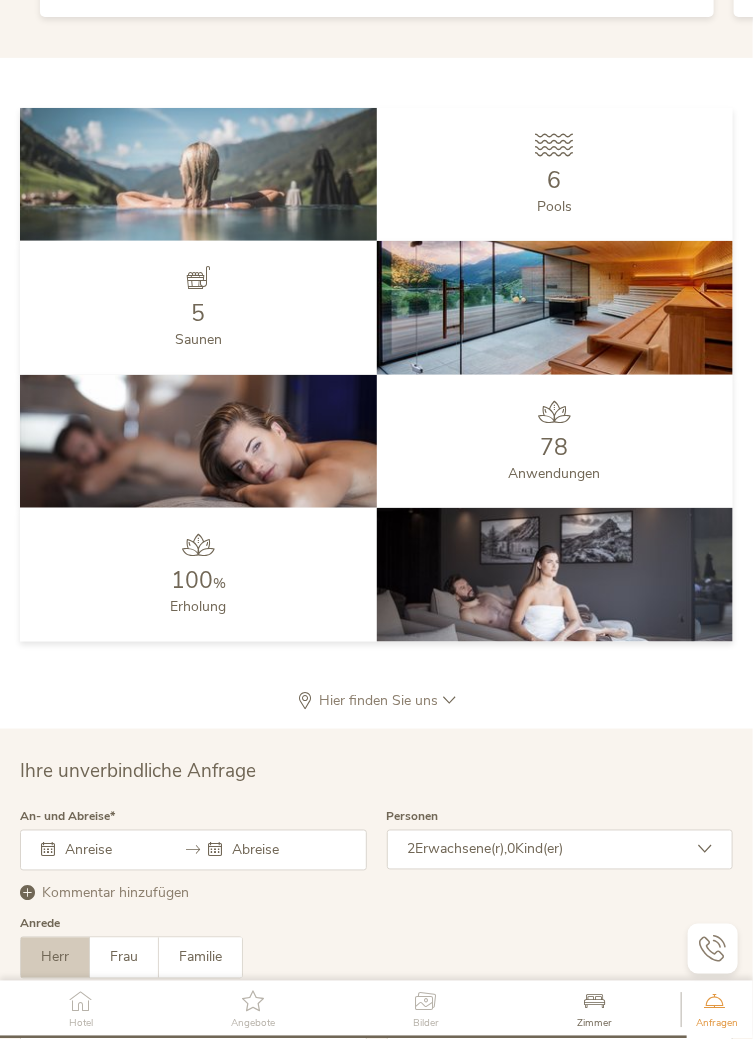 scroll, scrollTop: 5655, scrollLeft: 0, axis: vertical 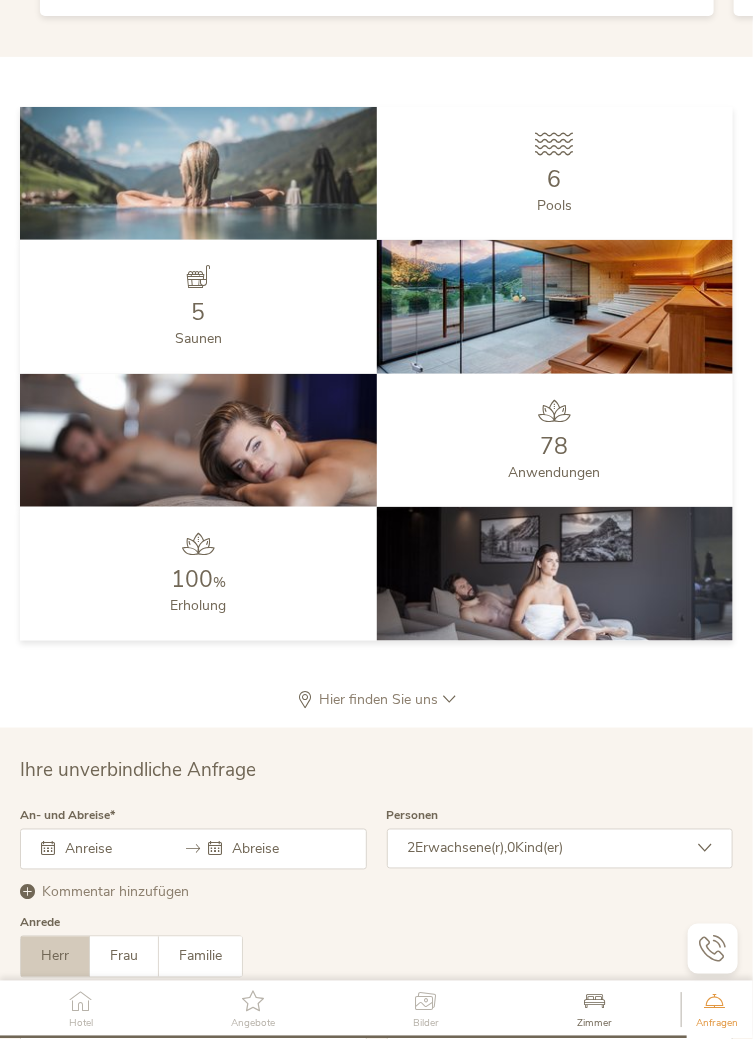 click at bounding box center (449, 699) 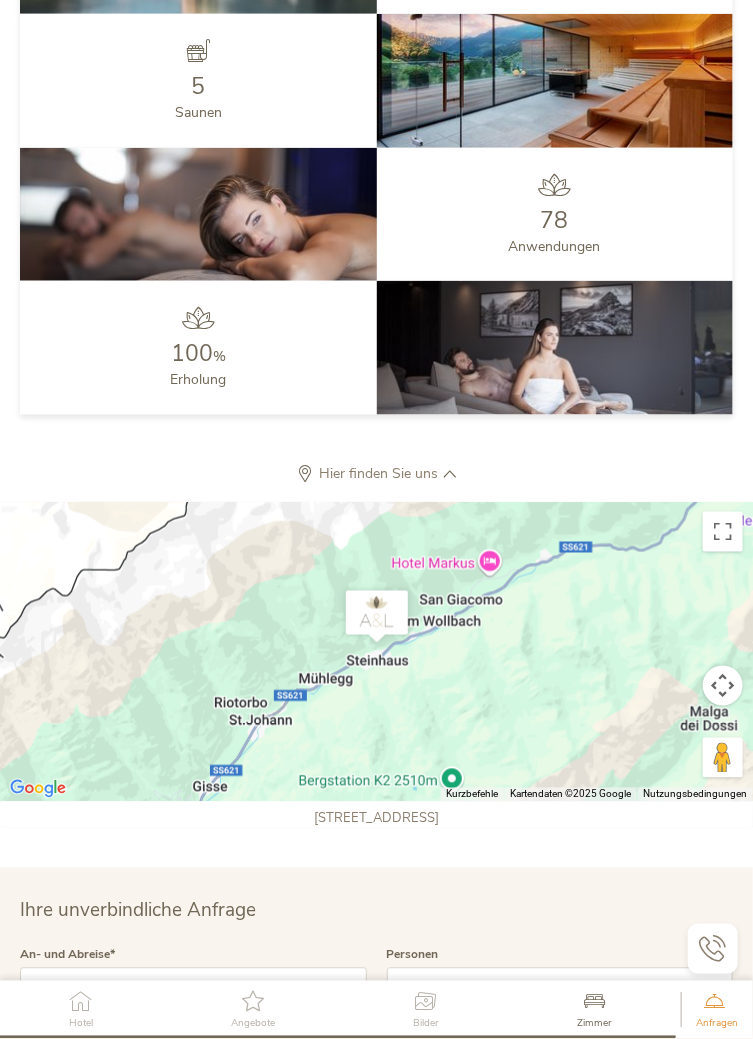 scroll, scrollTop: 5898, scrollLeft: 0, axis: vertical 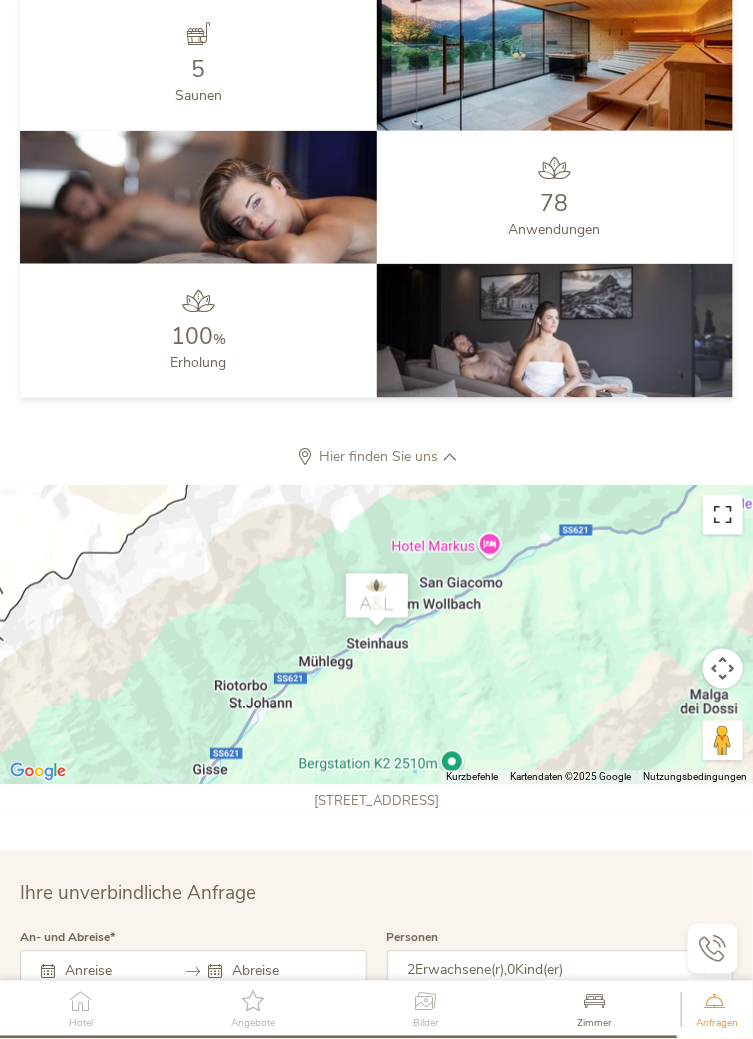 click at bounding box center (723, 515) 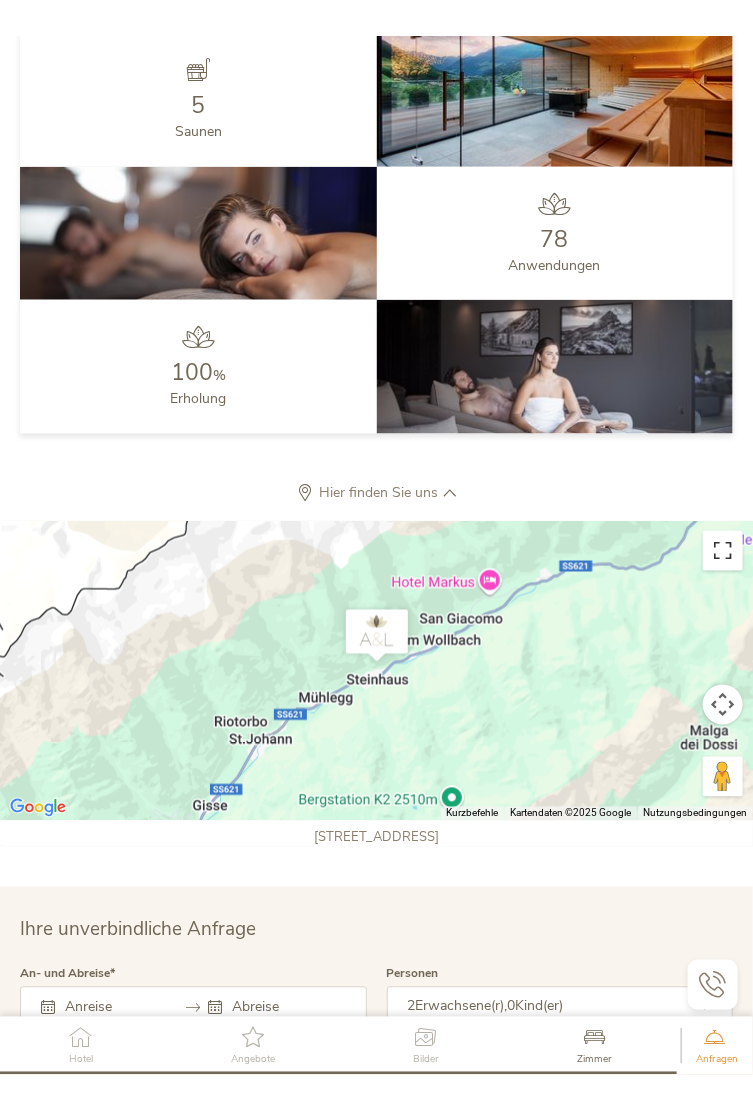scroll, scrollTop: 5937, scrollLeft: 0, axis: vertical 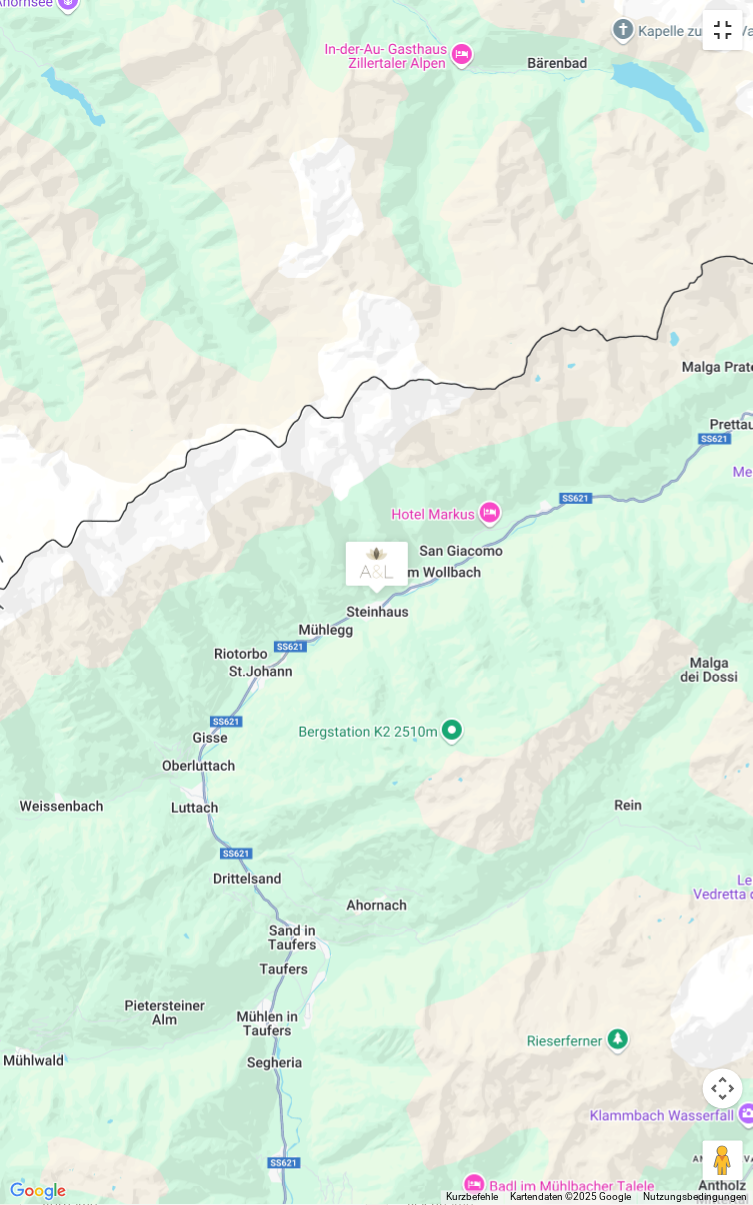 click at bounding box center (723, 30) 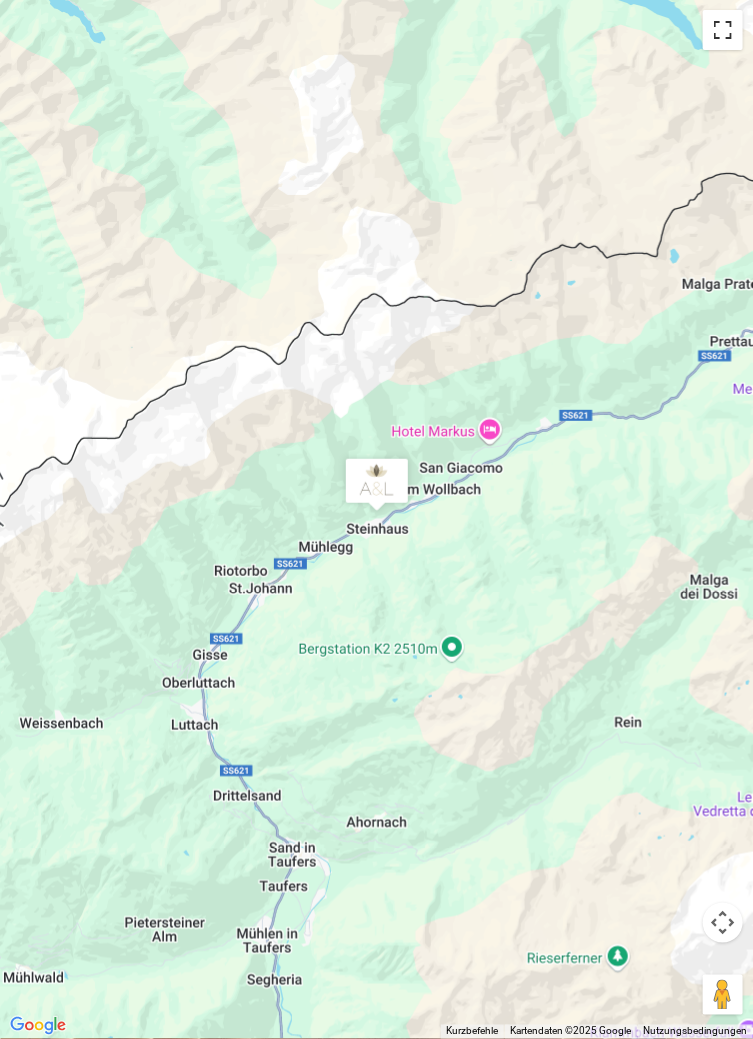 scroll, scrollTop: 891, scrollLeft: 0, axis: vertical 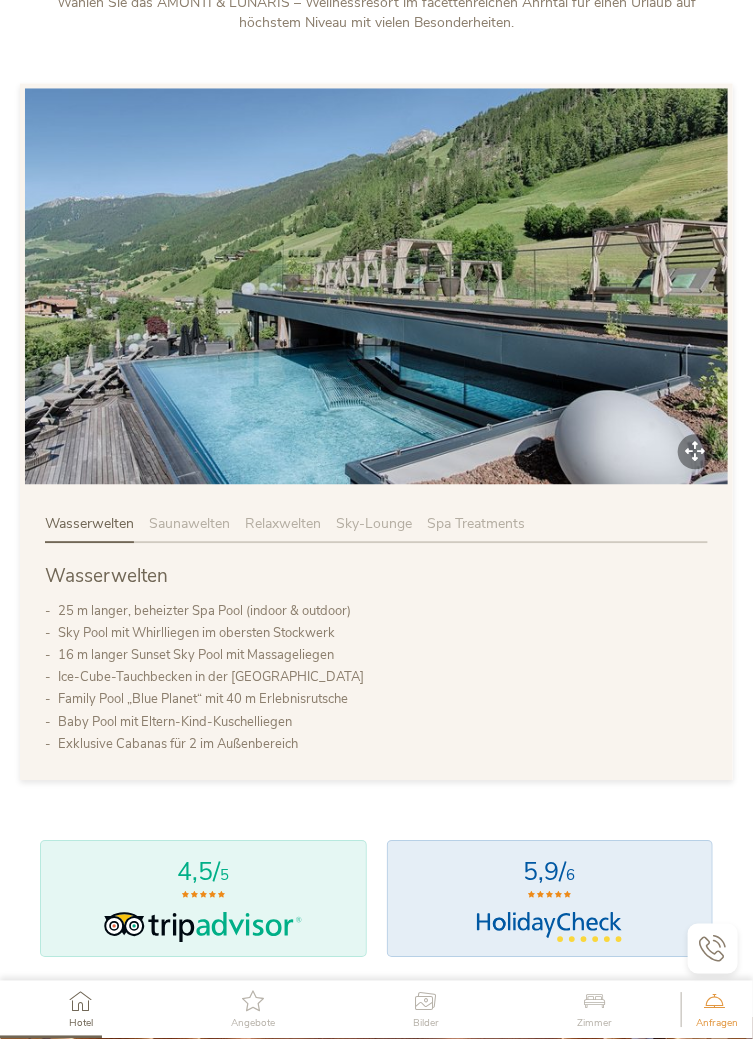 click on "Saunawelten" at bounding box center [197, 530] 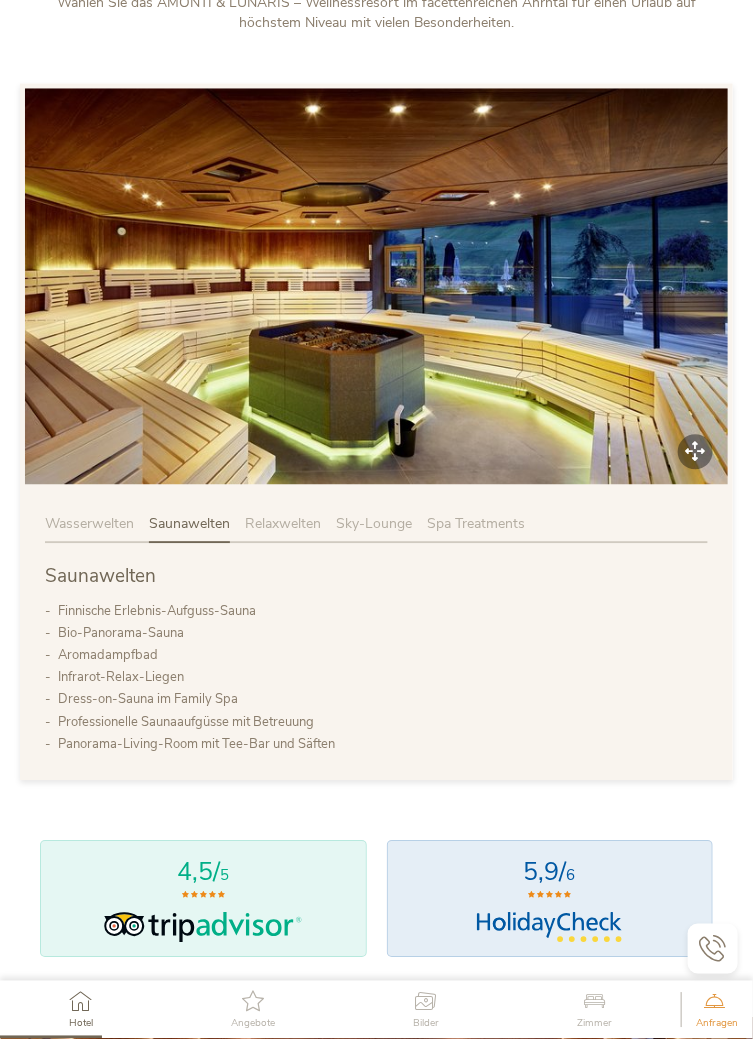 click on "Relaxwelten" at bounding box center [290, 530] 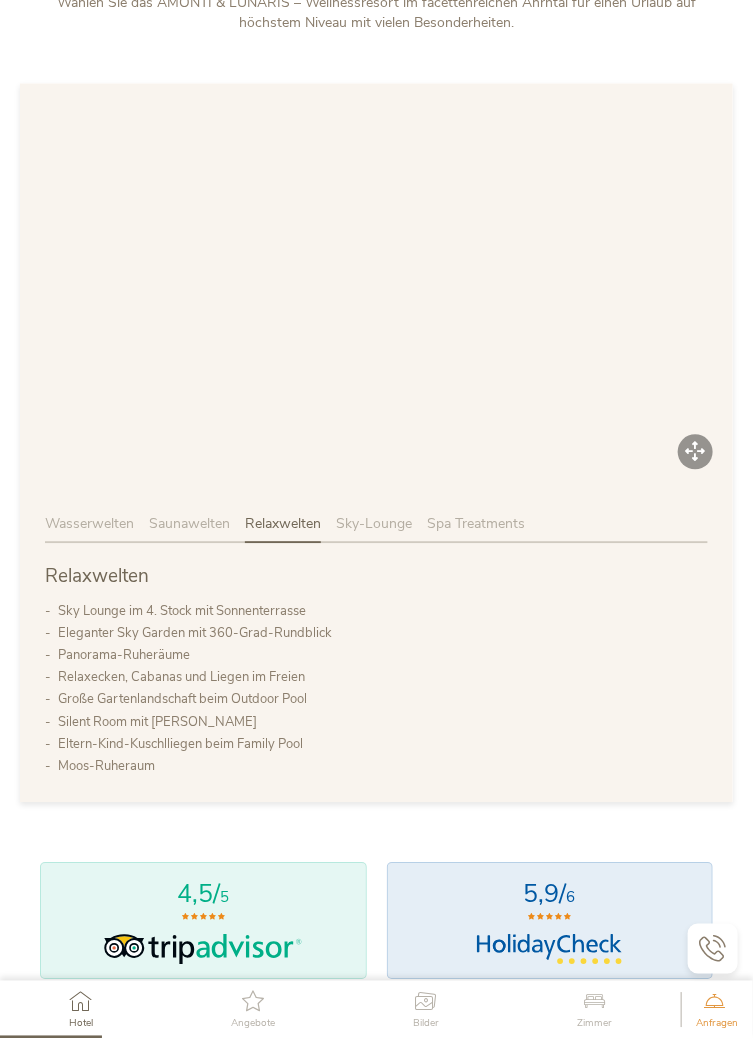 scroll, scrollTop: 915, scrollLeft: 0, axis: vertical 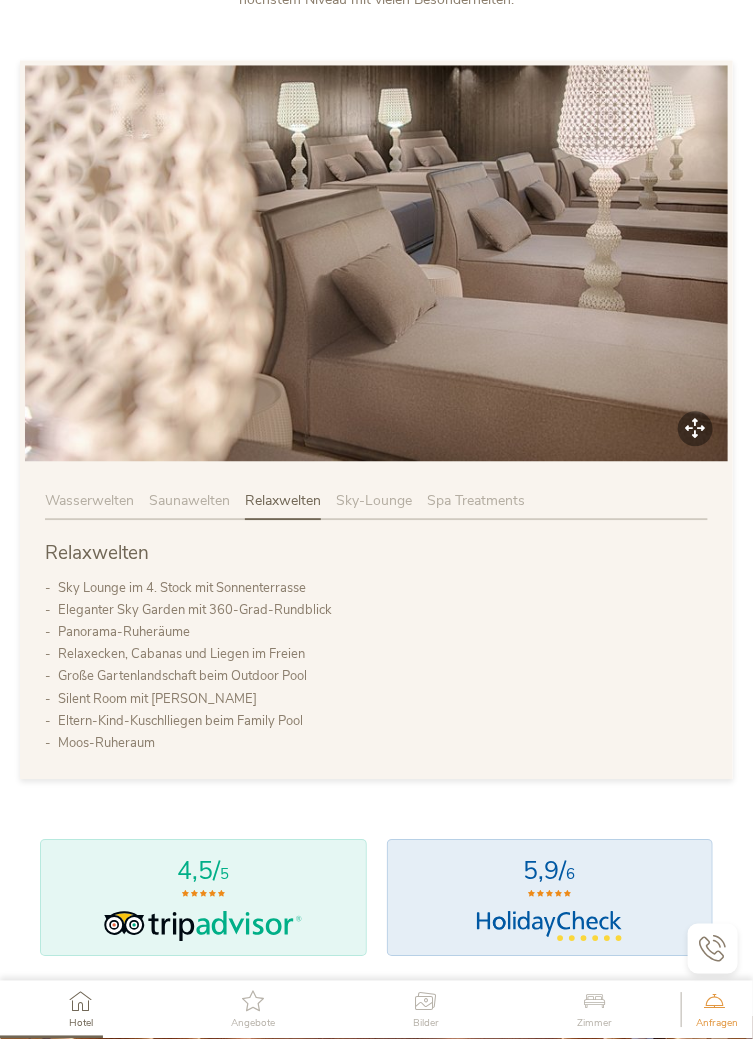 click on "Sky-Lounge" at bounding box center [374, 500] 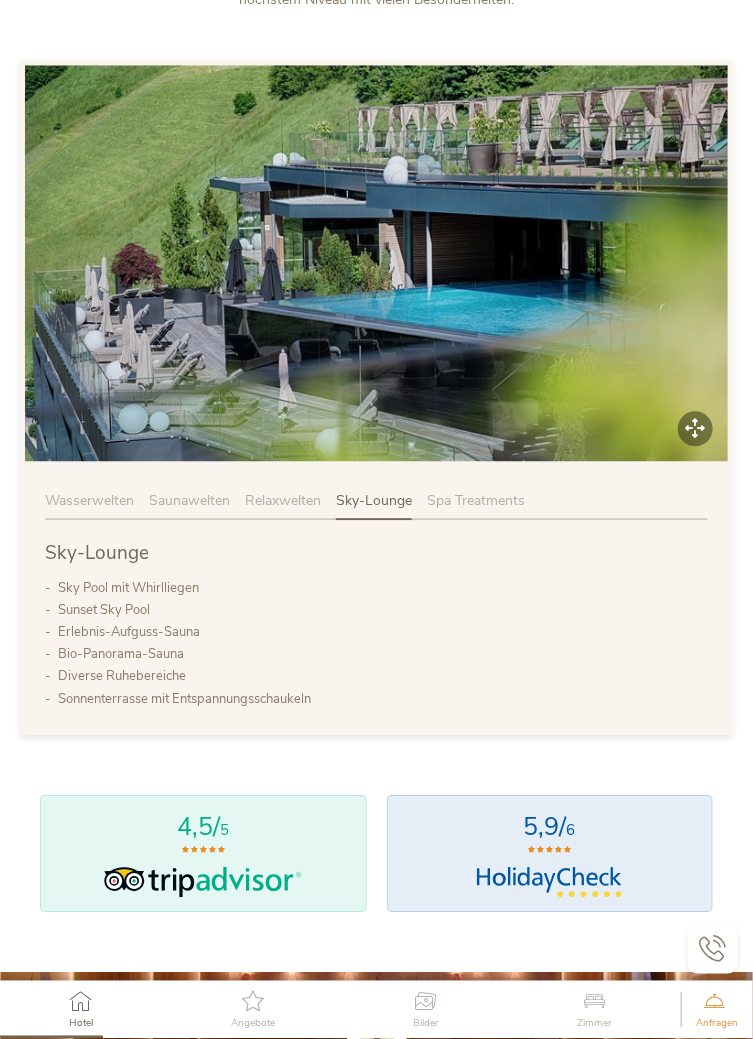 click on "Spa Treatments" at bounding box center [476, 506] 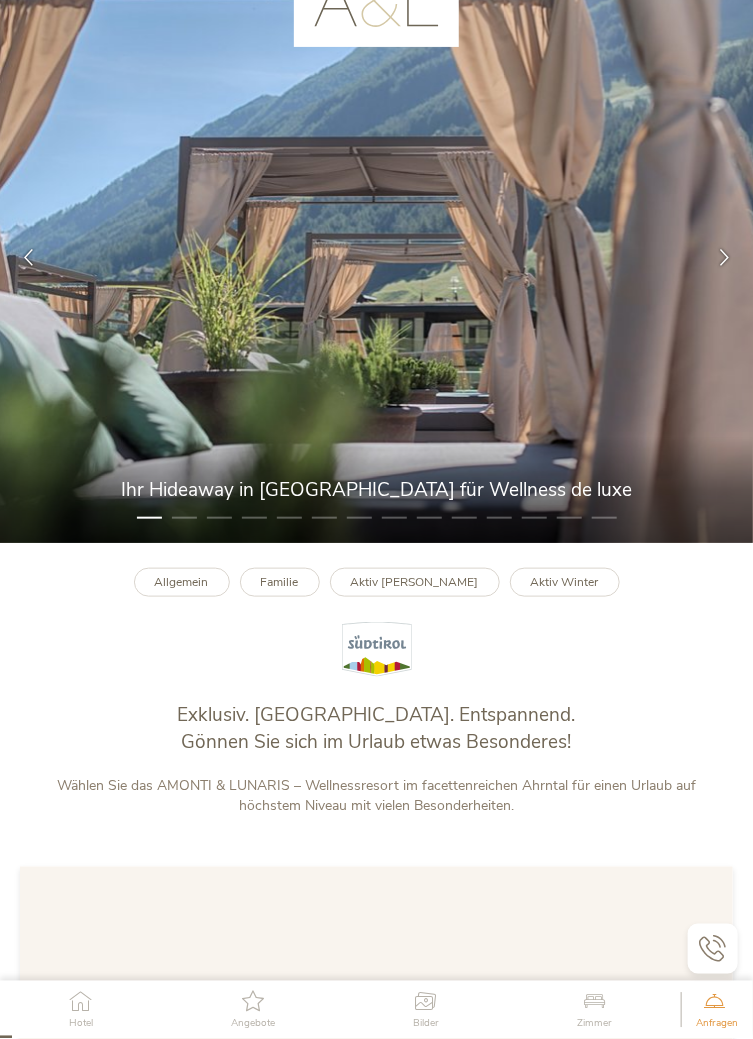 scroll, scrollTop: 103, scrollLeft: 0, axis: vertical 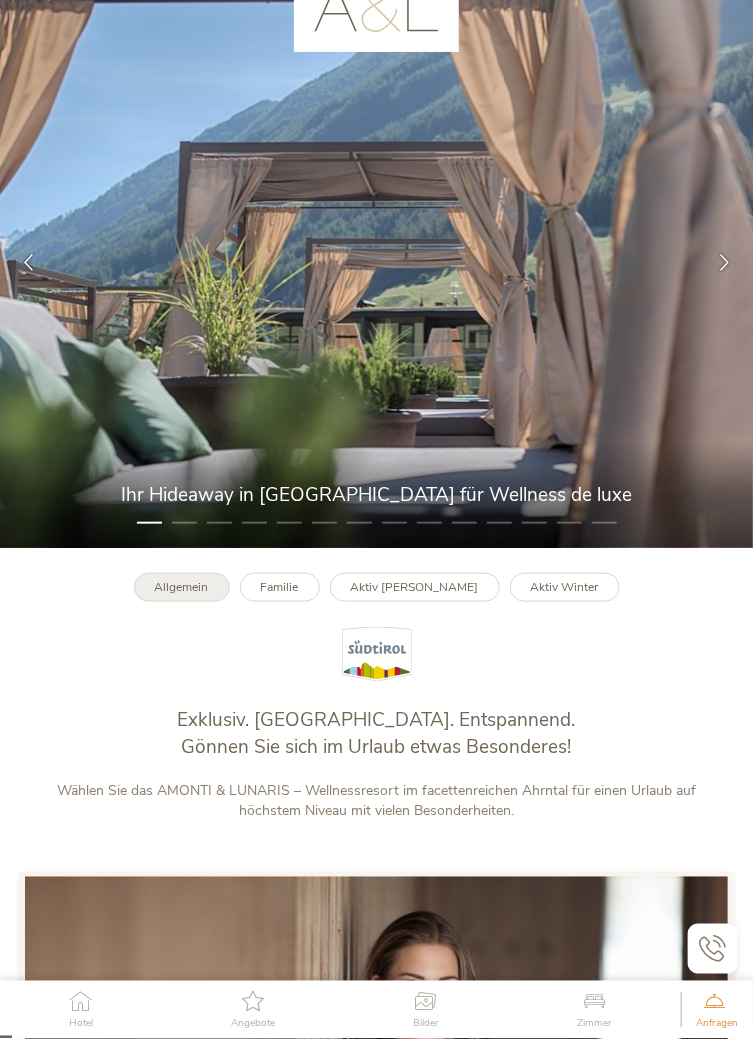 click on "Allgemein" at bounding box center (182, 587) 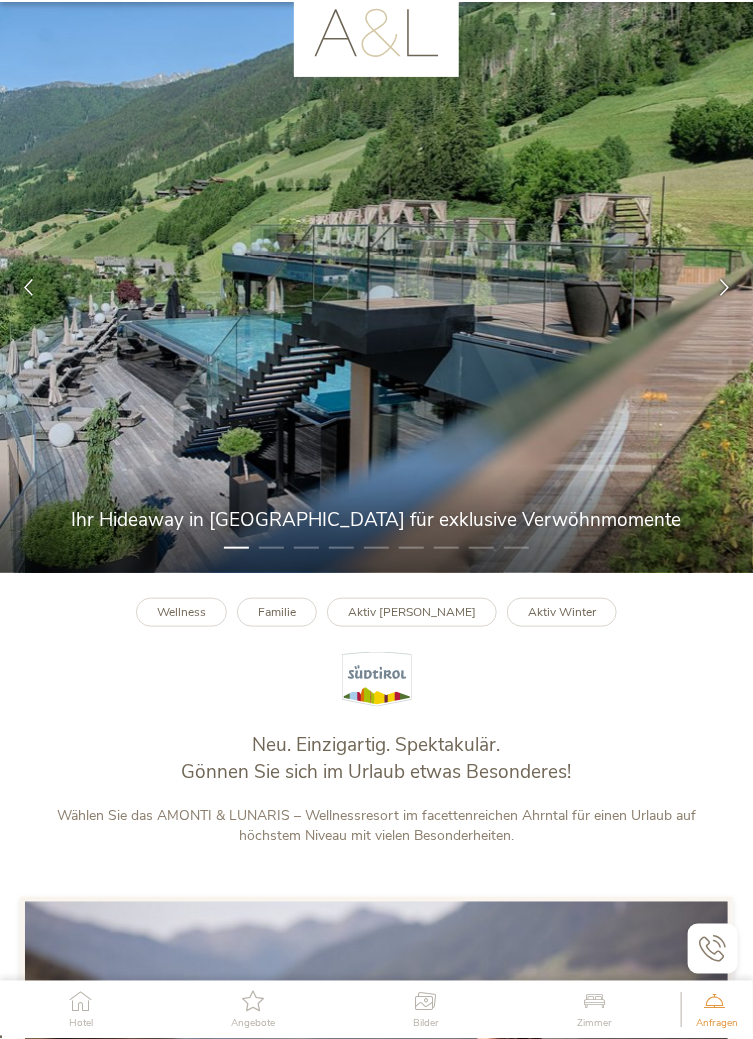 scroll, scrollTop: 174, scrollLeft: 0, axis: vertical 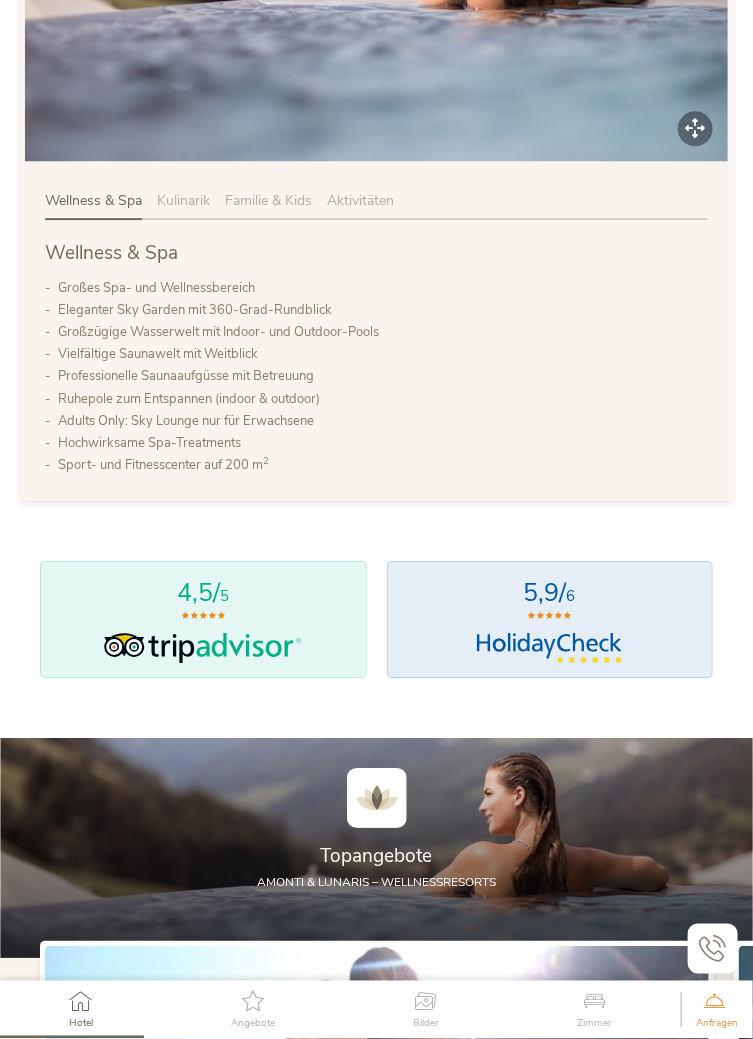 click on "Kulinarik" at bounding box center (183, 200) 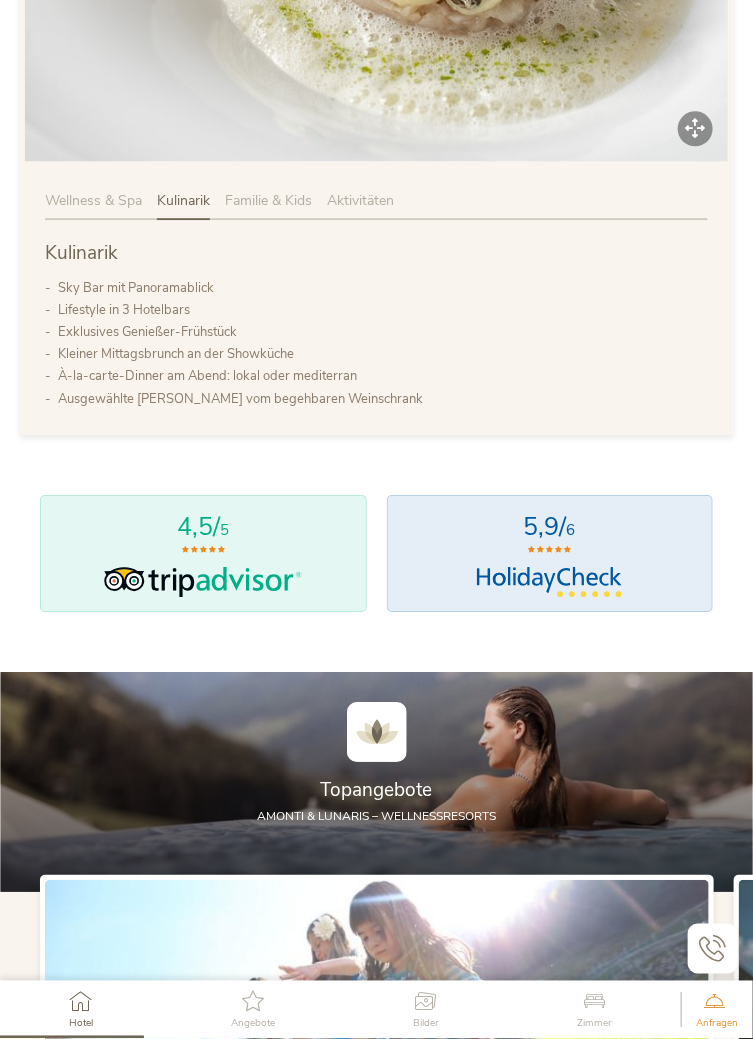 click on "Familie & Kids" at bounding box center (276, 206) 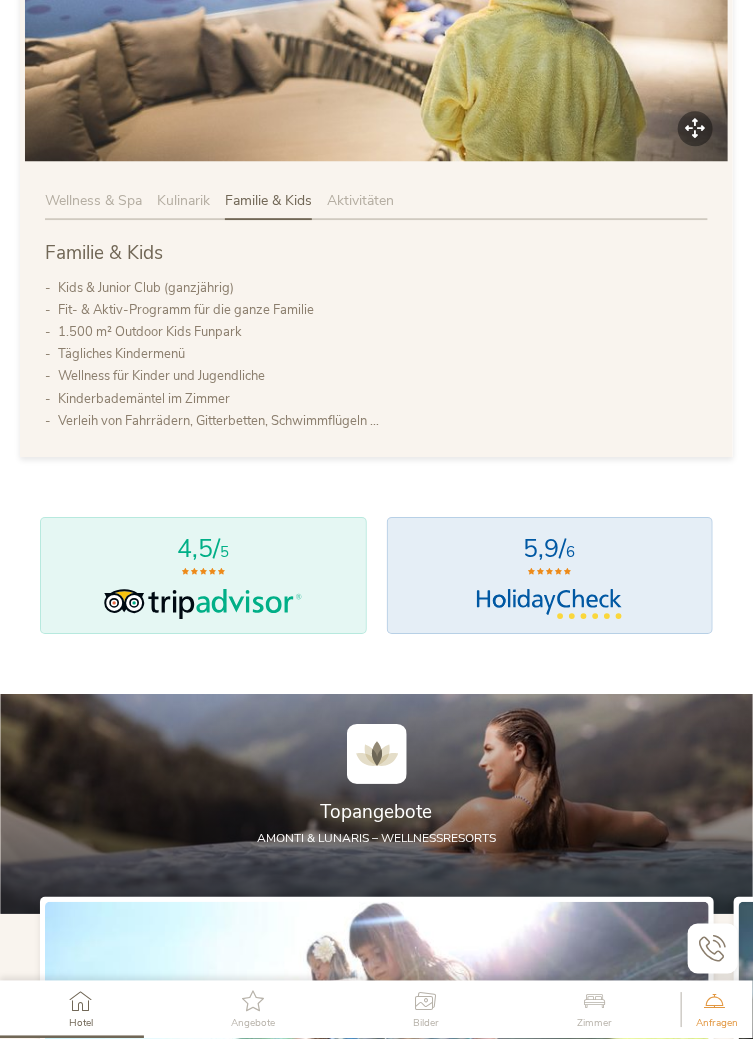 click on "Aktivitäten" at bounding box center [360, 200] 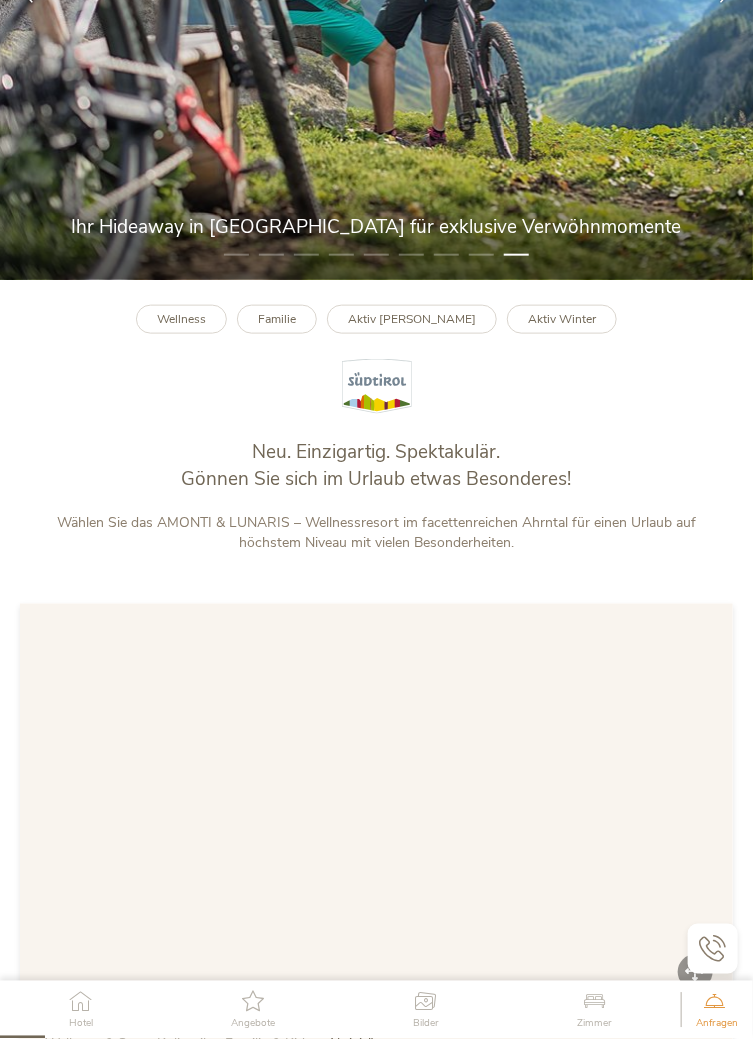 scroll, scrollTop: 370, scrollLeft: 0, axis: vertical 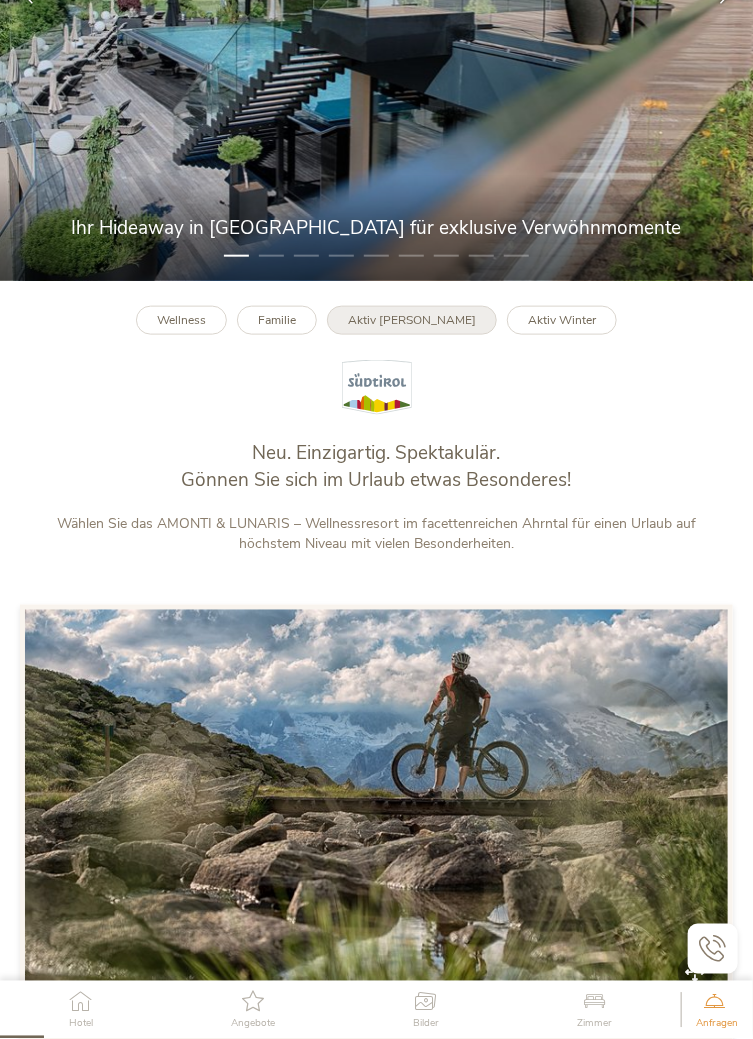 click on "Aktiv [PERSON_NAME]" at bounding box center [412, 320] 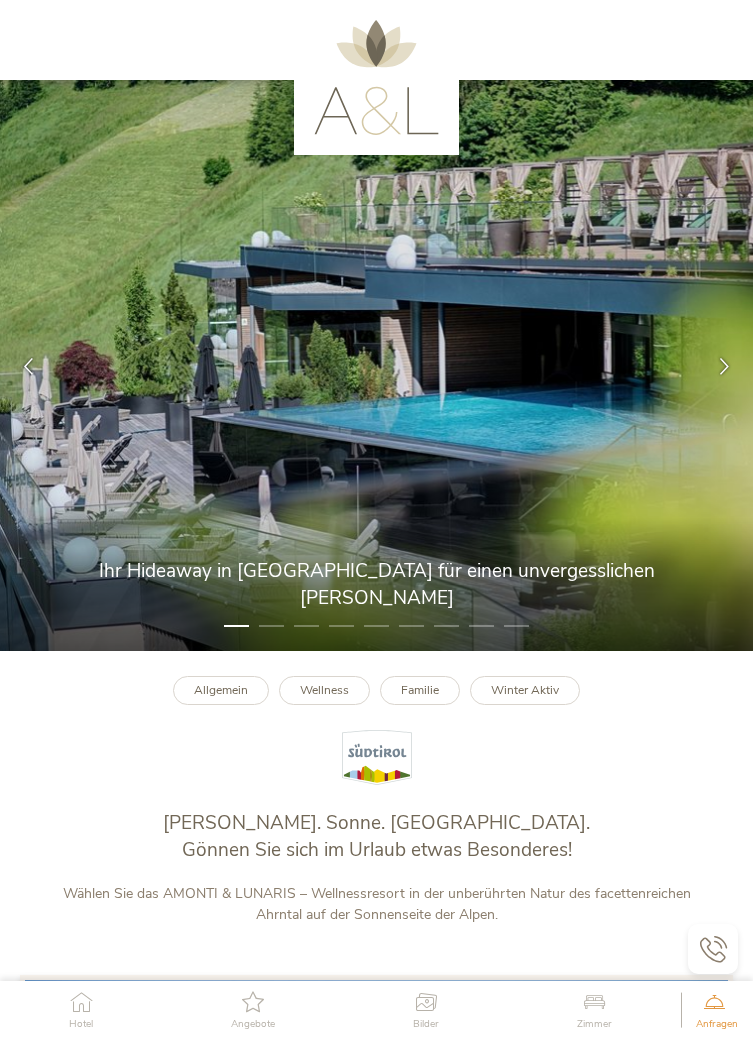 scroll, scrollTop: 0, scrollLeft: 0, axis: both 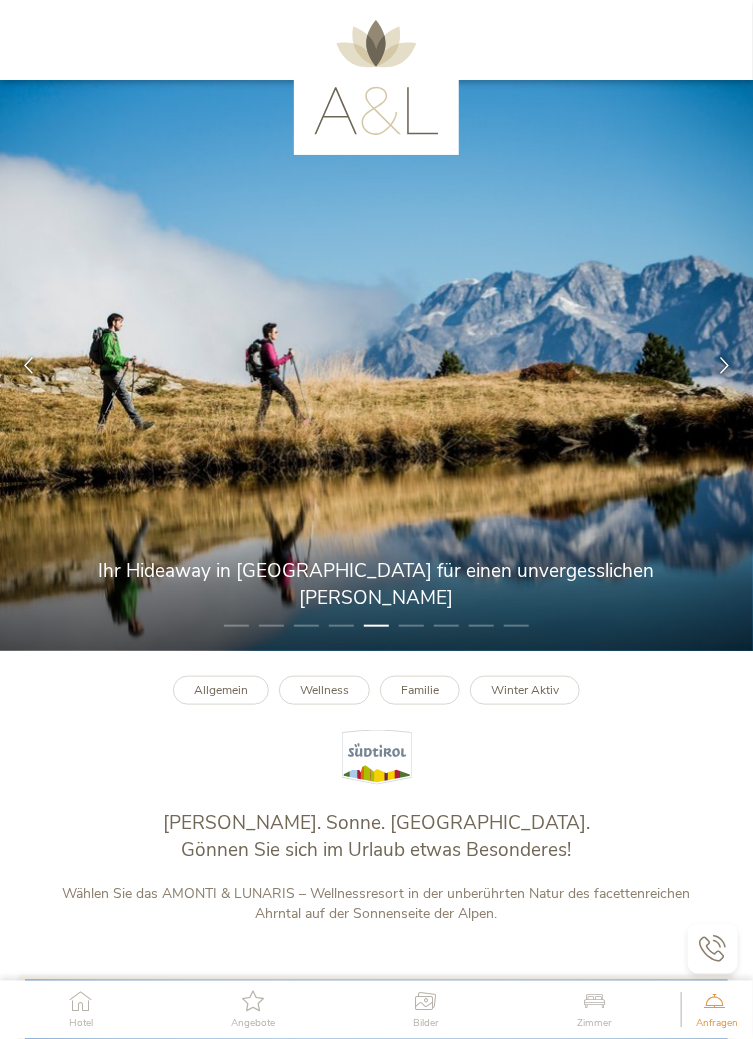 click on "Hotel Angebote Bilder Zimmer Anfragen Jetzt unverbindlich anfragen Amonti Lunaris 1 2 3 4 5 6 7 8 9 Ihr Hideaway in Südtirol für einen unvergesslichen Sommer Jetzt unverbindlich anfragen Allgemein  Wellness  Familie  Winter Aktiv  Sommer. Sonne. Südtirol. Gönnen Sie sich im Urlaub etwas Besonderes! Wählen Sie das AMONTI & LUNARIS – Wellnessresort in der unberührten Natur des facettenreichen Ahrntal auf der Sonnenseite der Alpen. Aktivitäten Vielfältig. Naturverbunden. Unvergesslich. Wellness & Spa Exklusiv. Luxuriös. Entspannend. Kulinarik Leicht. Vital. Traditionell. Familie & Kids Cool. Spannend. Erlebnisreich. Aktivitäten Wellness & Spa Kulinarik Familie & Kids Aktivitäten Traumlage inmitten von 84 Dreitausendern Wöchentliches Erlebnisprogramm Direkt neben der Bergbahn auf den Erlebnisberg Klausberg Wandern im Naturpark Rieserferner Ahrn (direkt ab der Hoteltür) 5 geführte Mountainbike-Touren pro Woche Reiten, Tennis, Golf, Rafting, Canyoning, Gleitschirmfliegen, Klettern … Aktivitäten" at bounding box center [376, 3788] 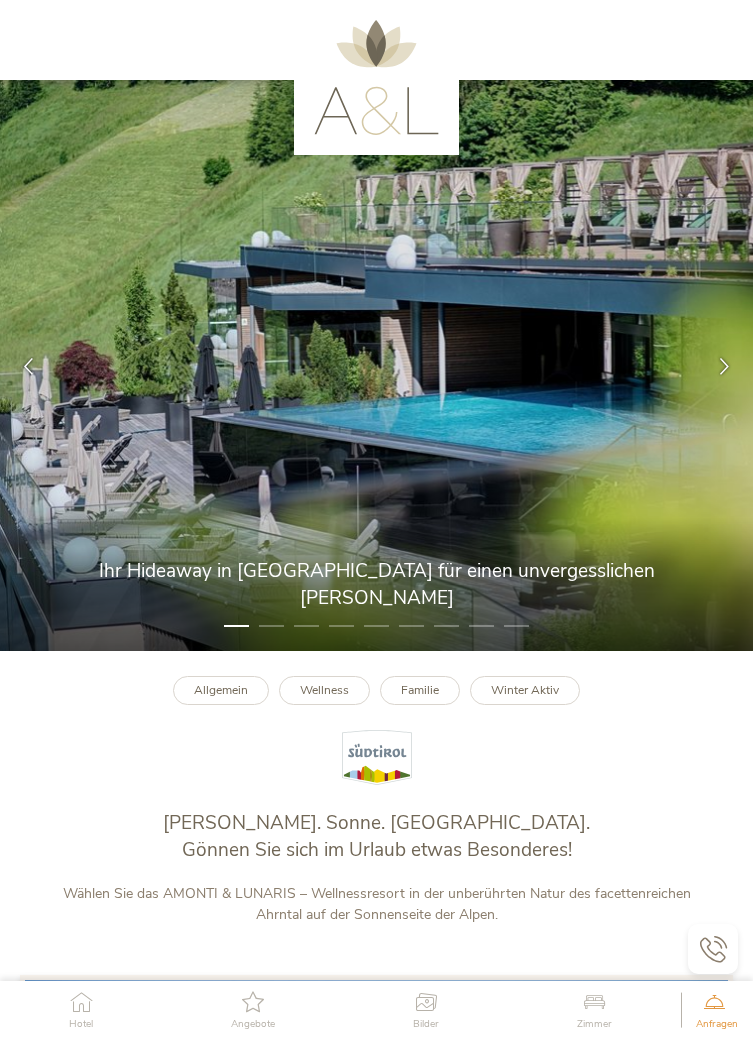 scroll, scrollTop: 0, scrollLeft: 0, axis: both 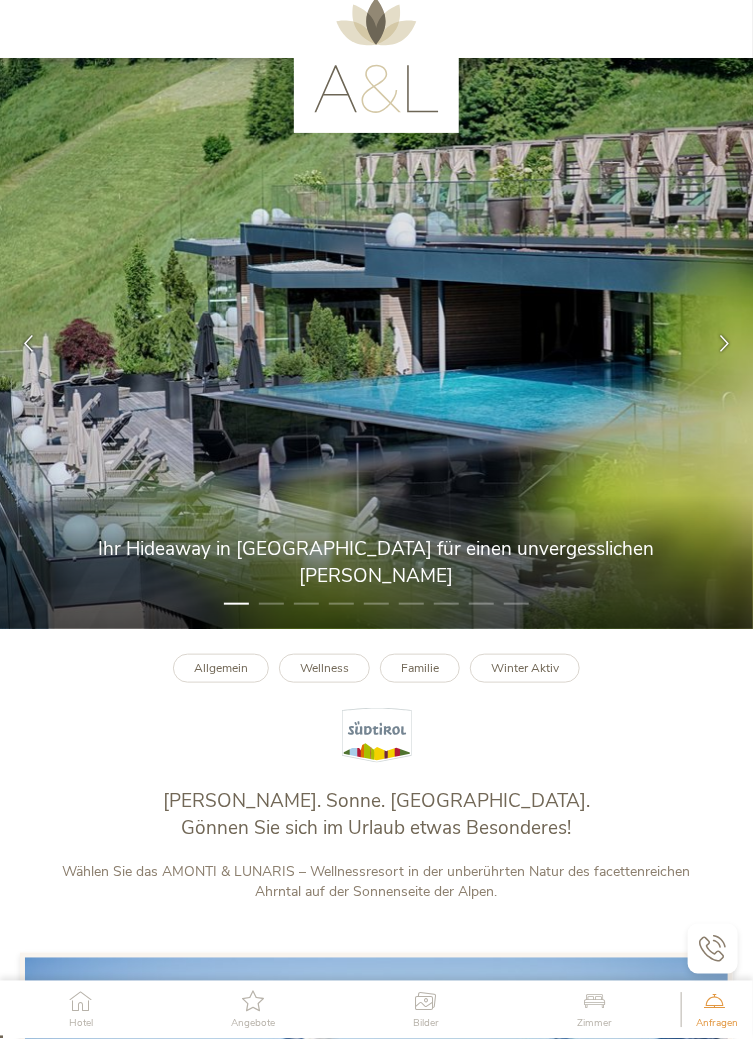 click on "Hotel" at bounding box center [81, 1024] 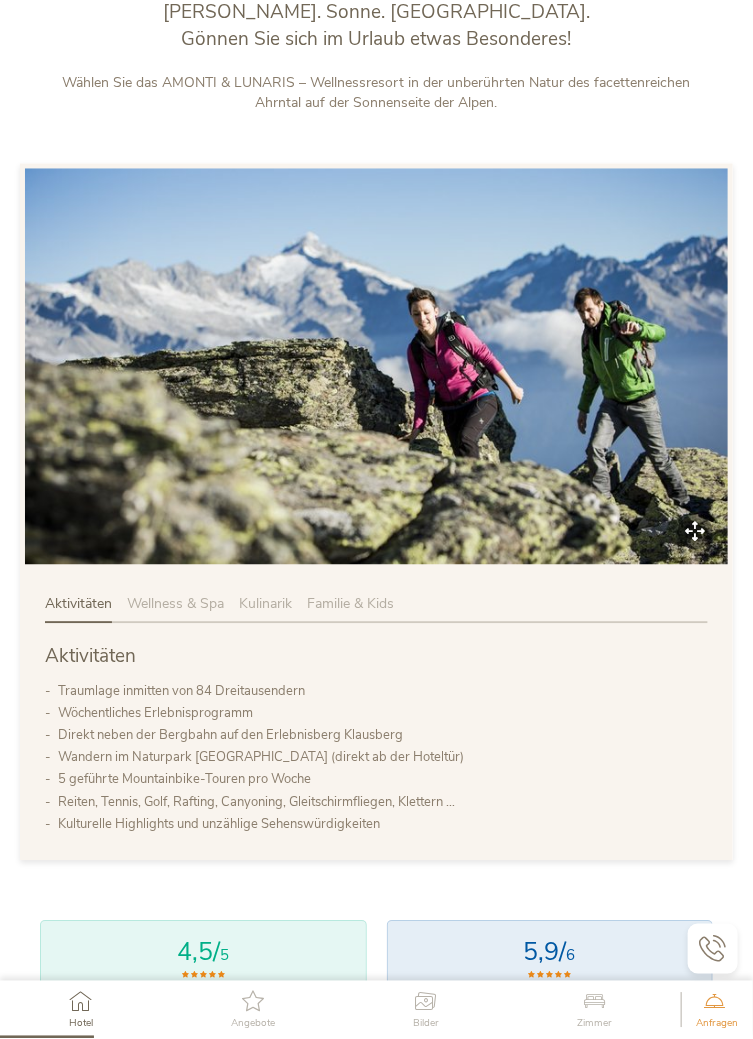 scroll, scrollTop: 811, scrollLeft: 0, axis: vertical 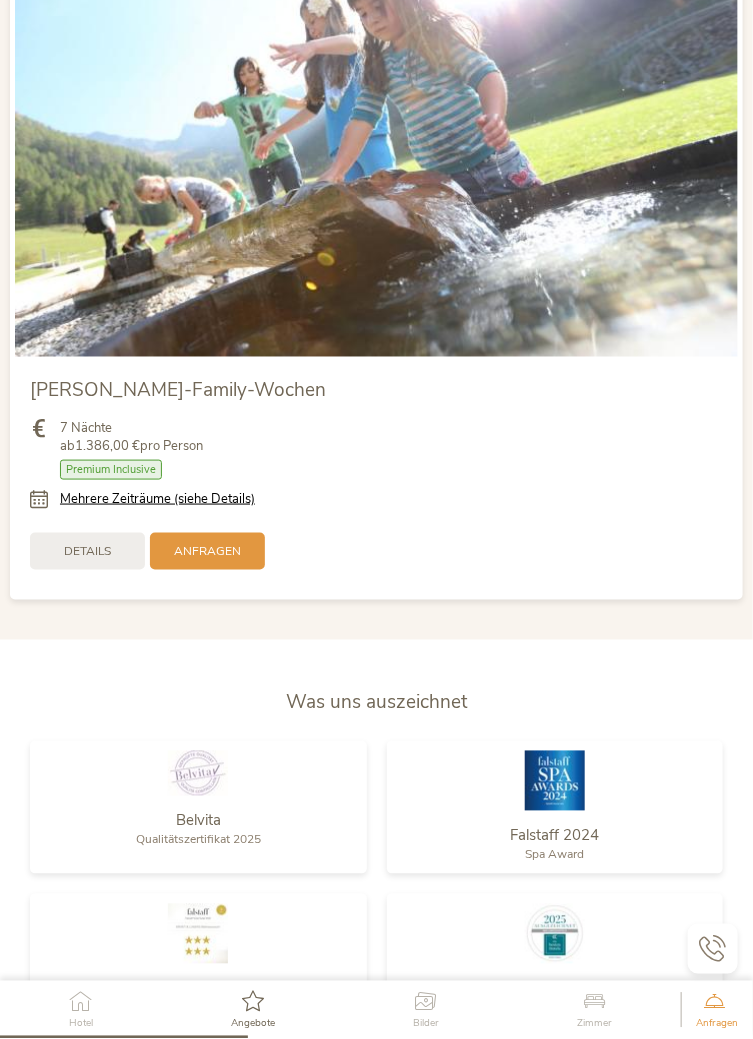 click at bounding box center [426, 1001] 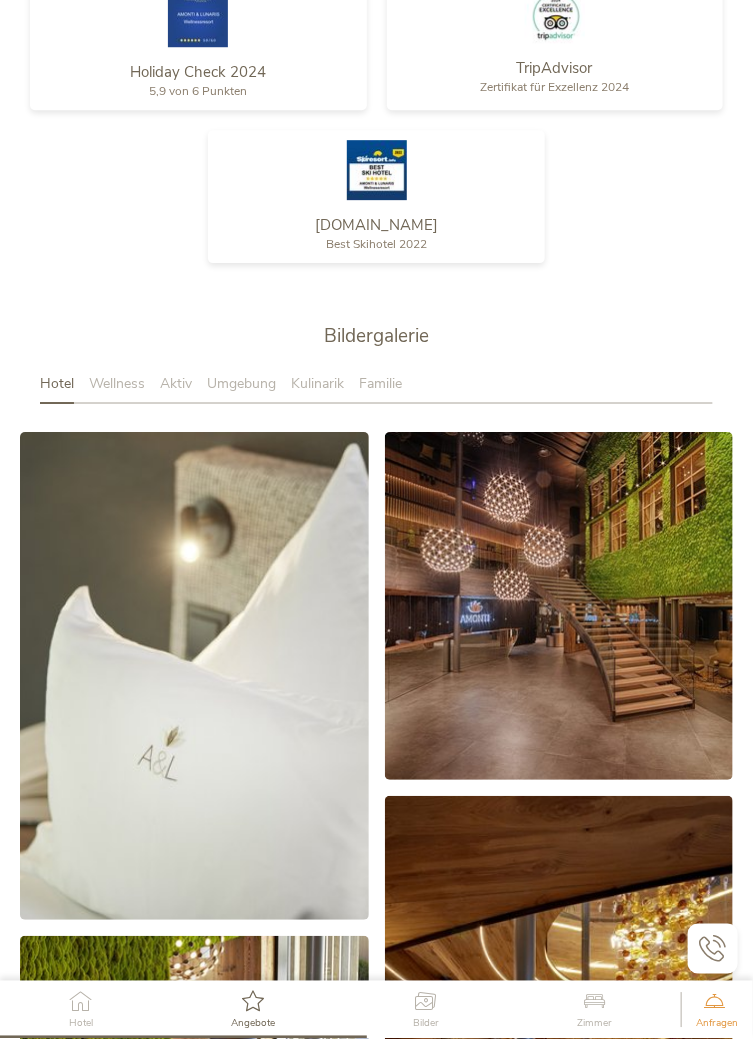 scroll, scrollTop: 3206, scrollLeft: 0, axis: vertical 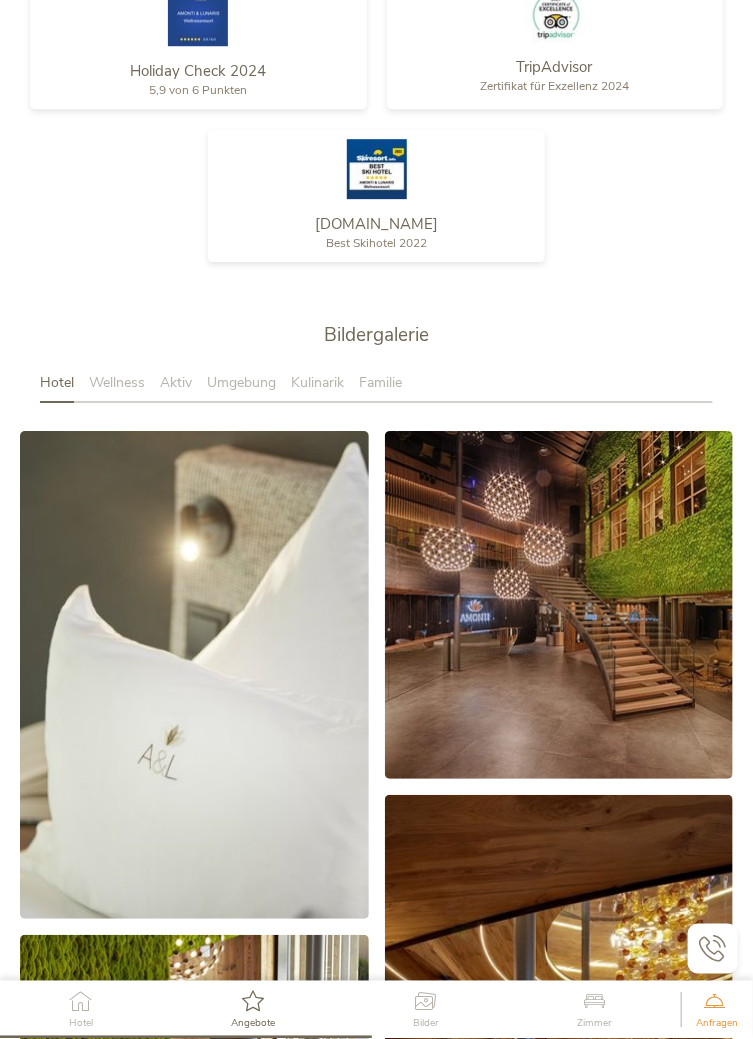 click at bounding box center [594, 1001] 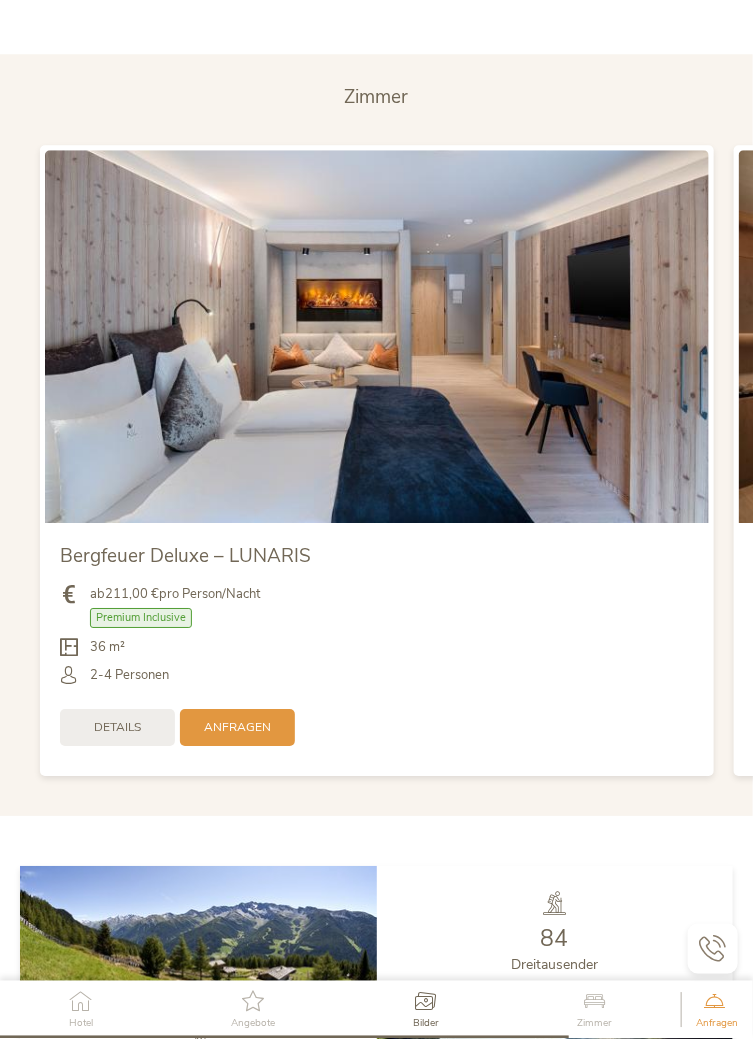 scroll, scrollTop: 4976, scrollLeft: 0, axis: vertical 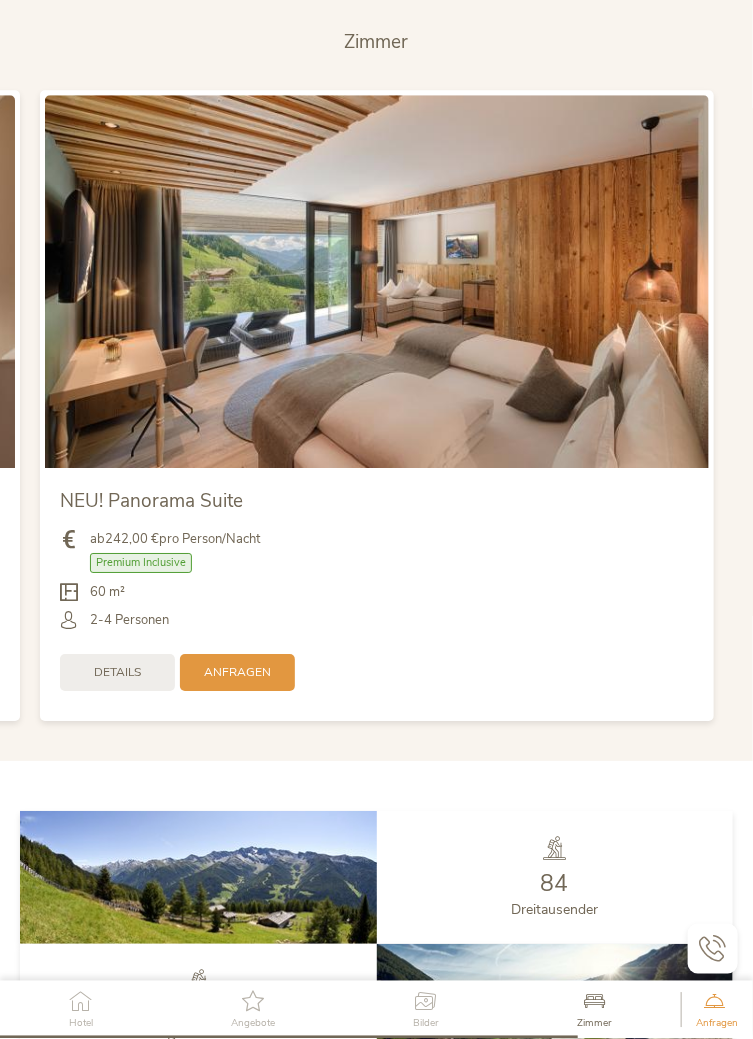 click on "Details" at bounding box center (117, 672) 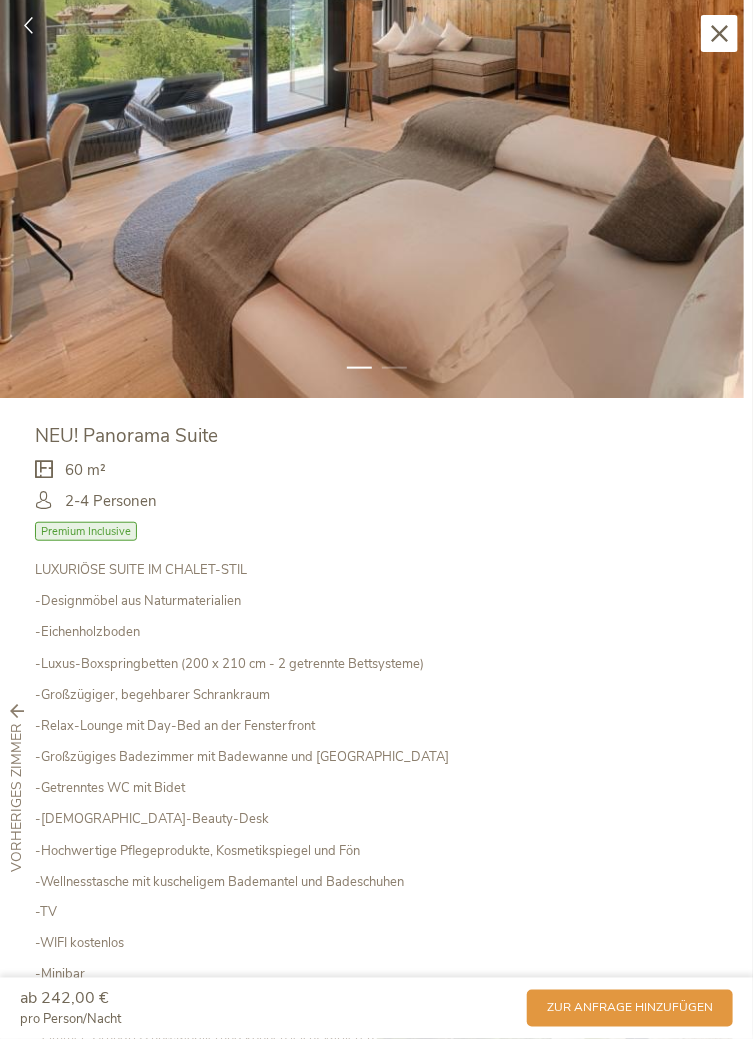 scroll, scrollTop: 351, scrollLeft: 0, axis: vertical 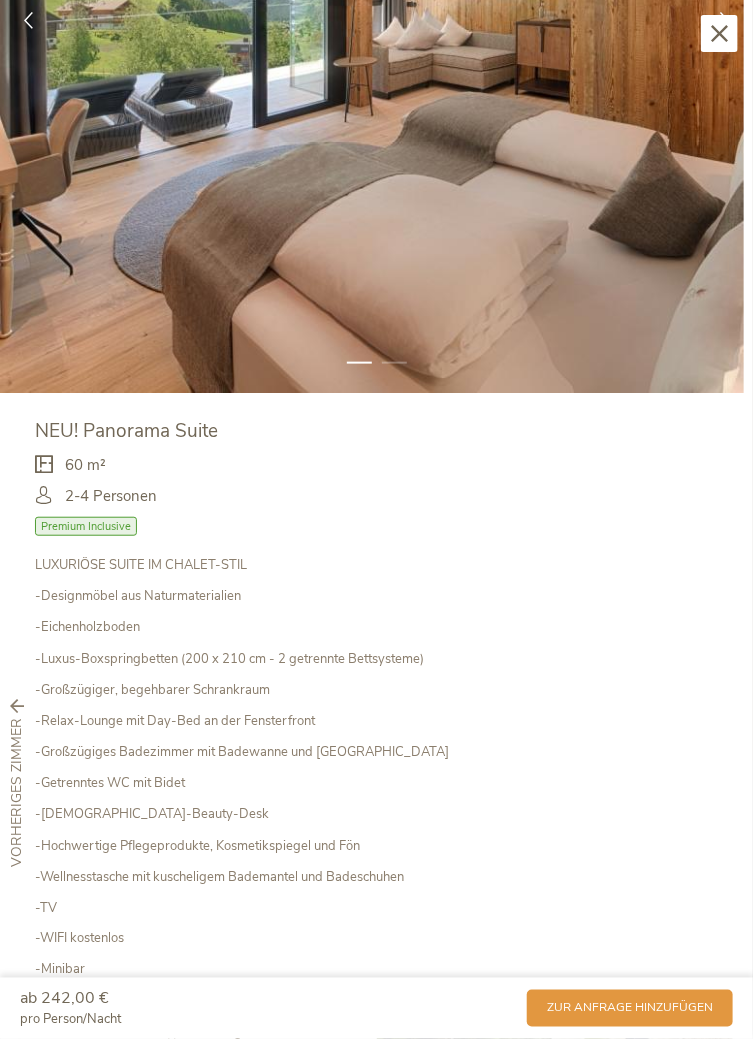click on "Premium Inclusive" at bounding box center [86, 526] 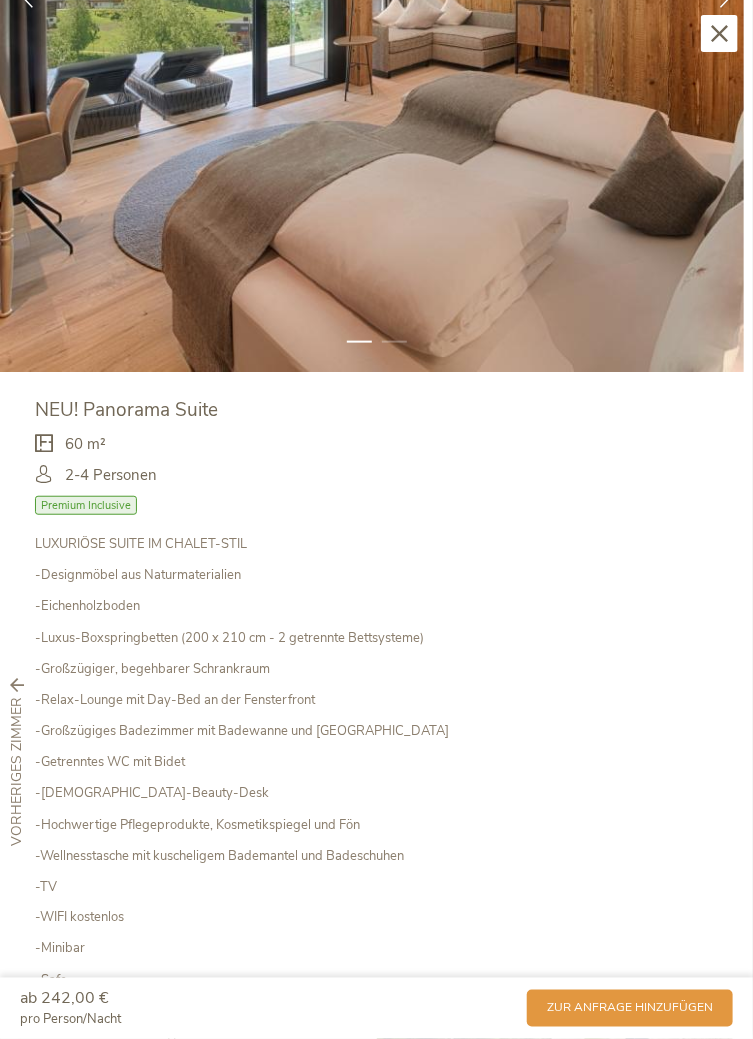scroll, scrollTop: 391, scrollLeft: 0, axis: vertical 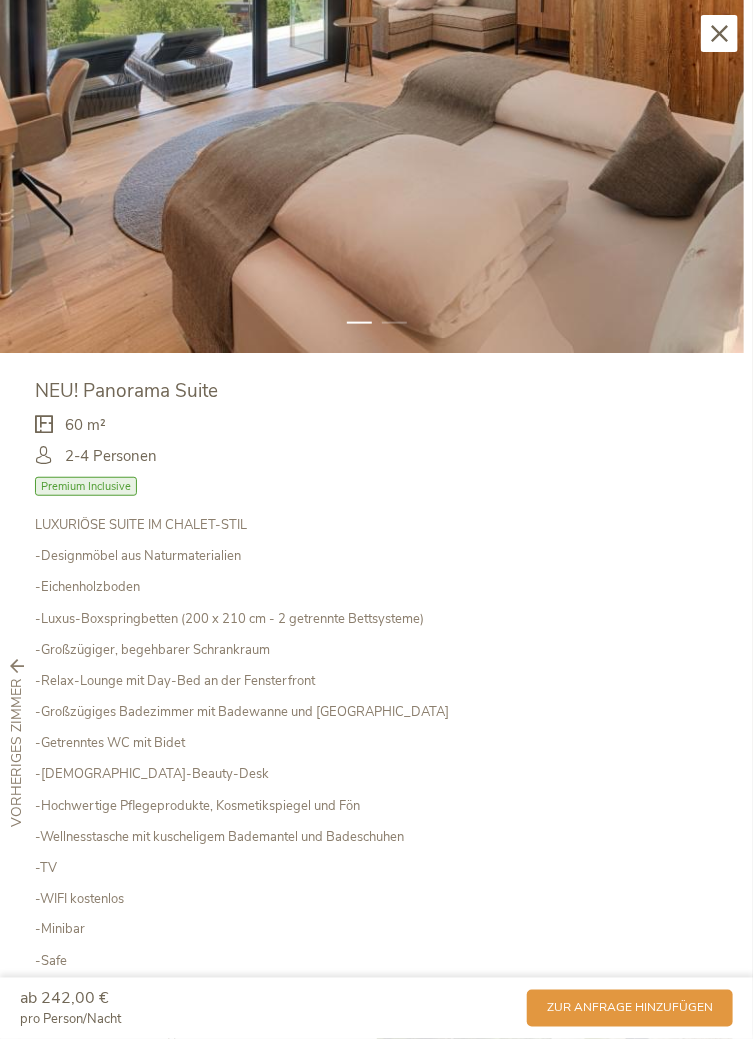 click on "vorheriges Zimmer" at bounding box center [17, 752] 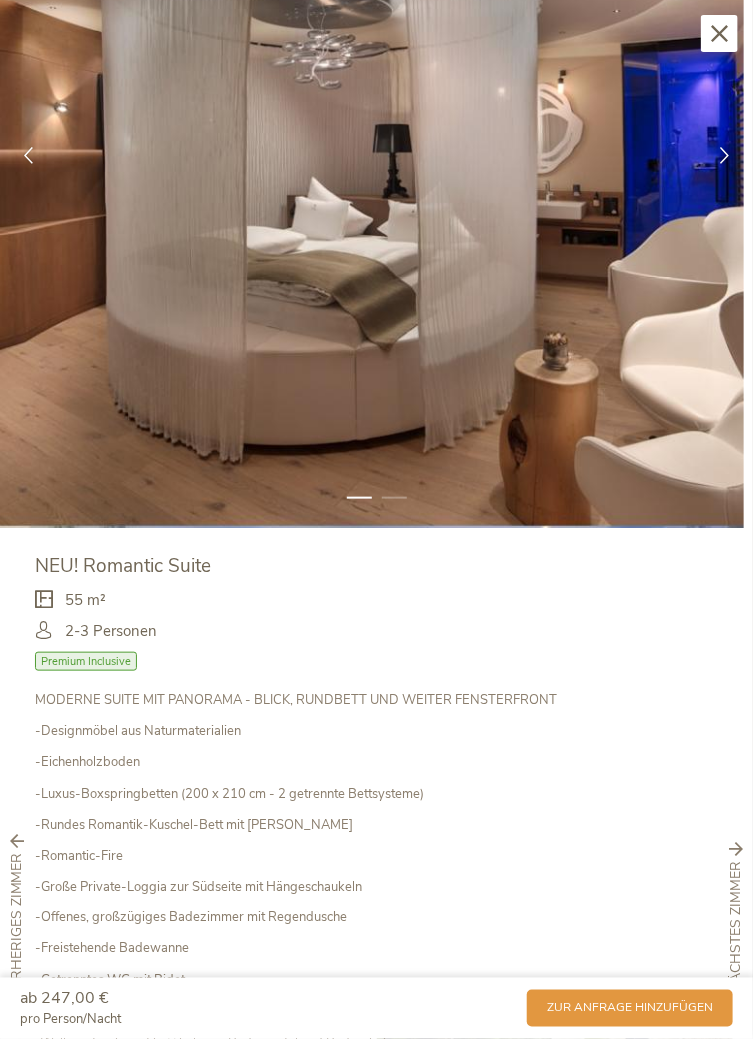 scroll, scrollTop: 0, scrollLeft: 0, axis: both 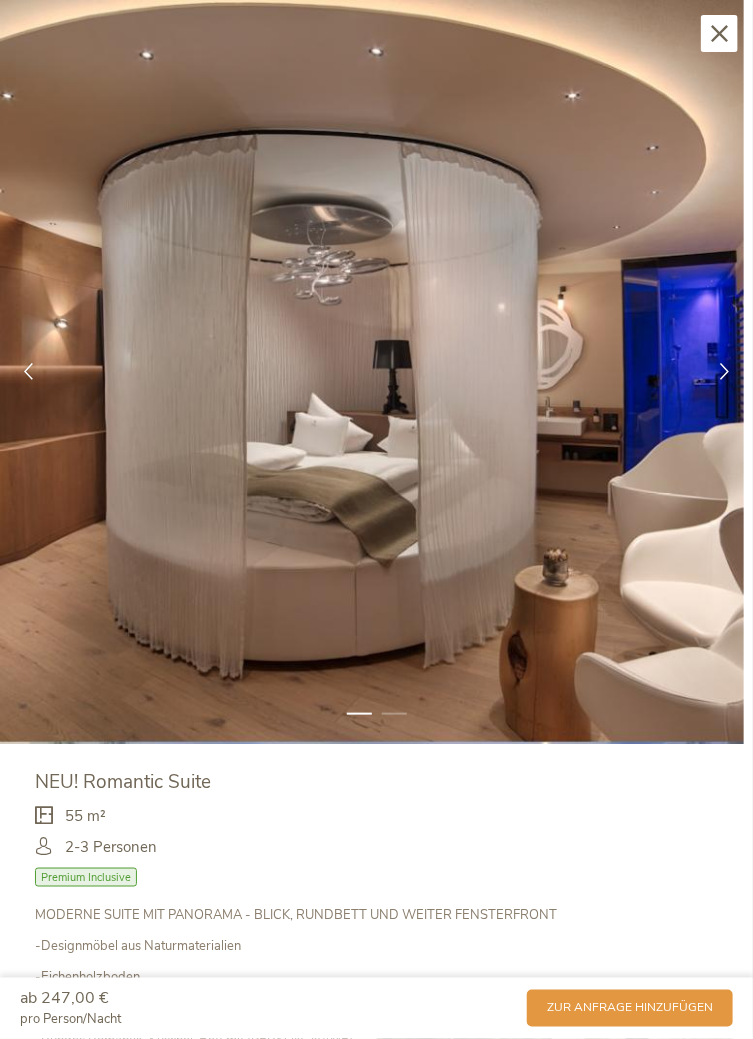 click on "Schließen" at bounding box center (719, 33) 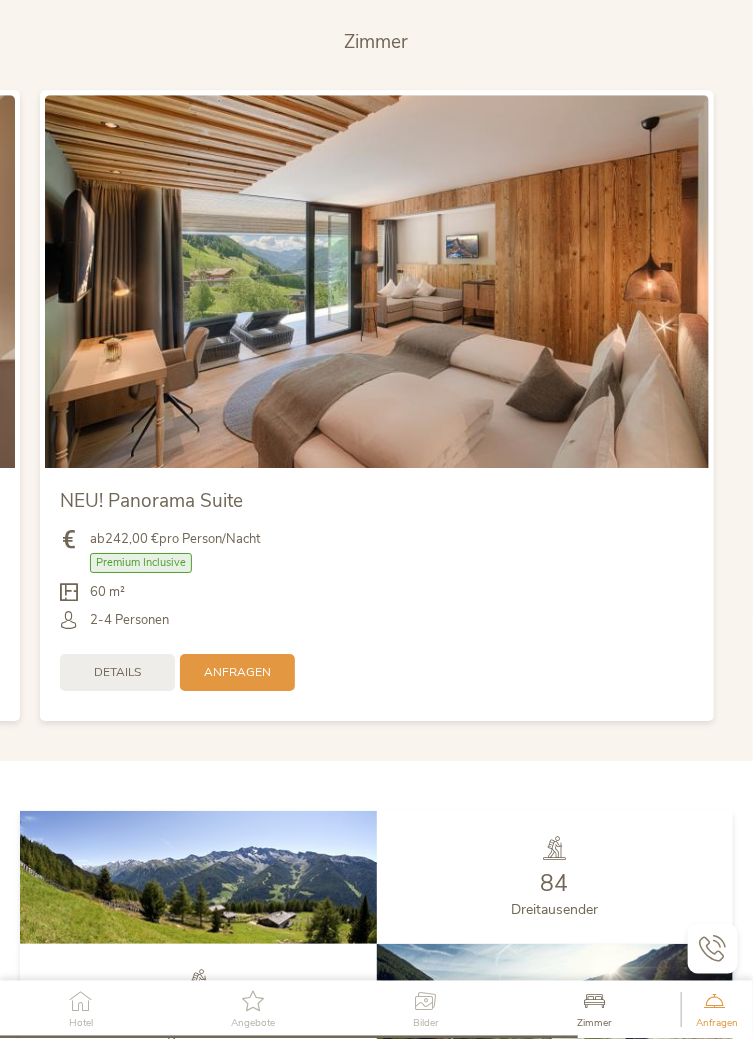 click on "Hotel" at bounding box center (81, 1010) 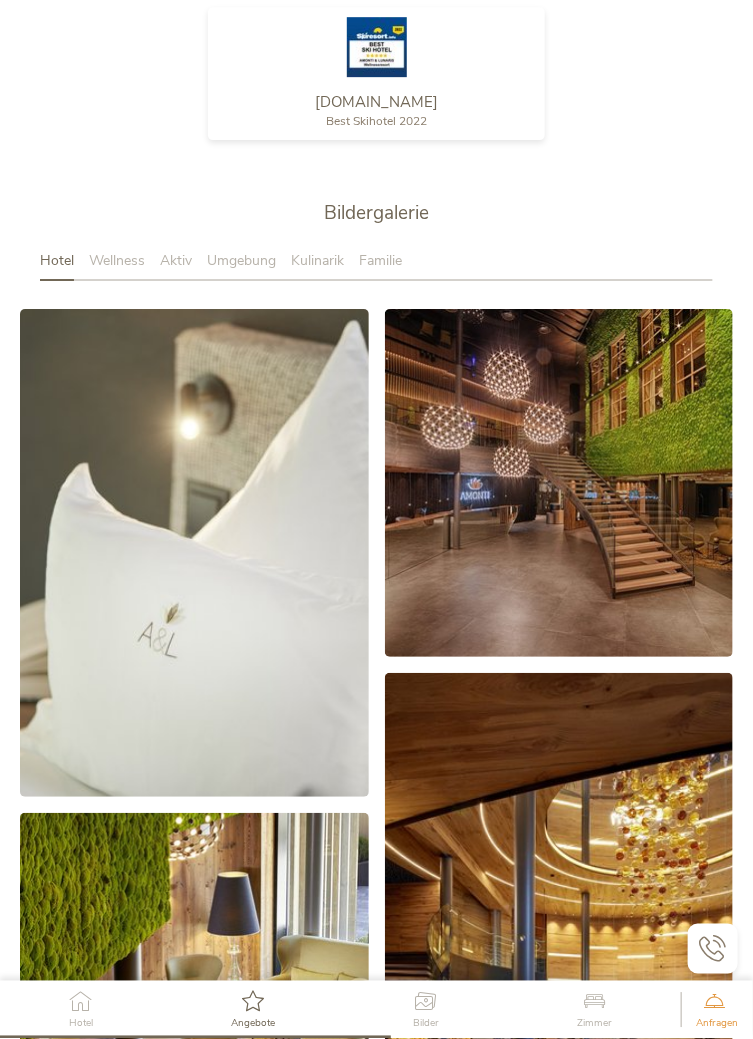 scroll, scrollTop: 3248, scrollLeft: 0, axis: vertical 